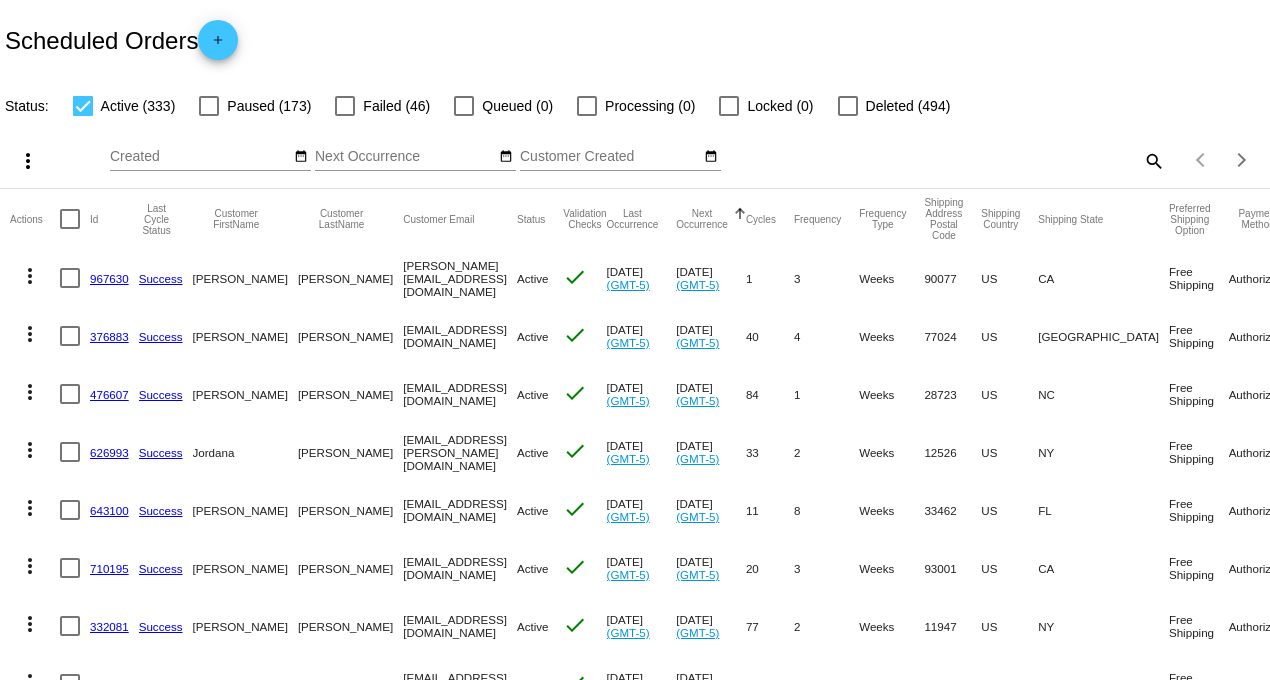 scroll, scrollTop: 0, scrollLeft: 0, axis: both 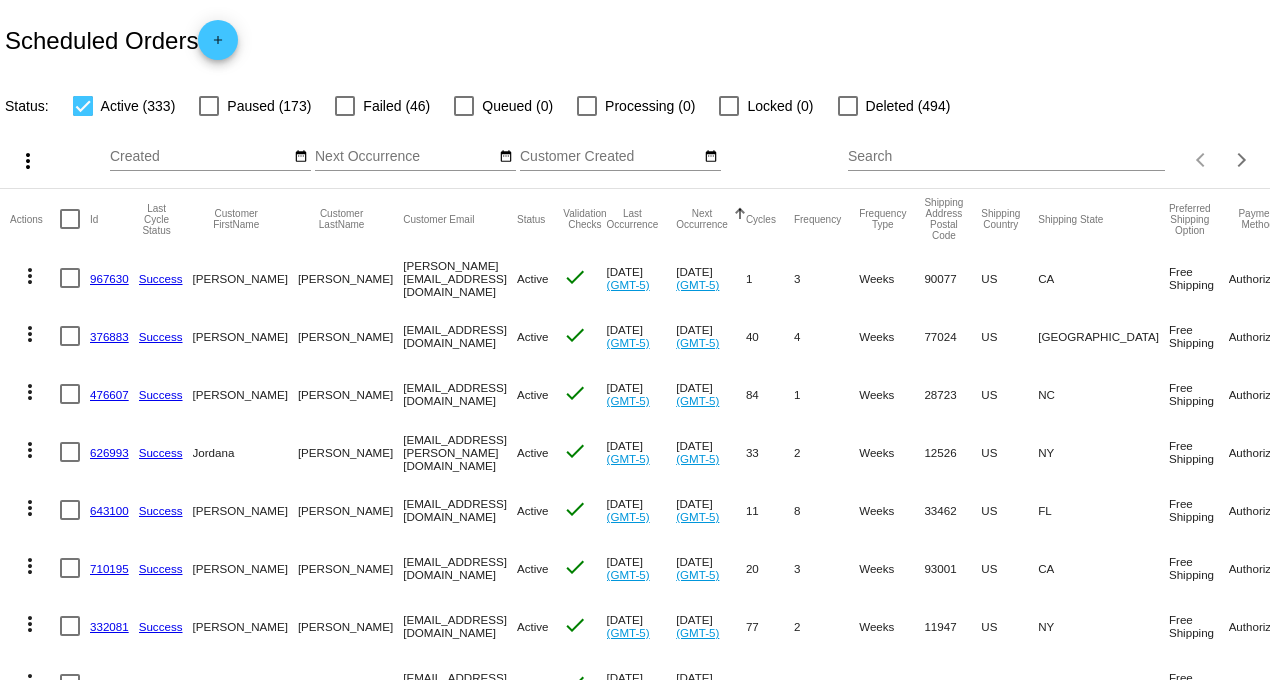click on "Search" at bounding box center [1006, 157] 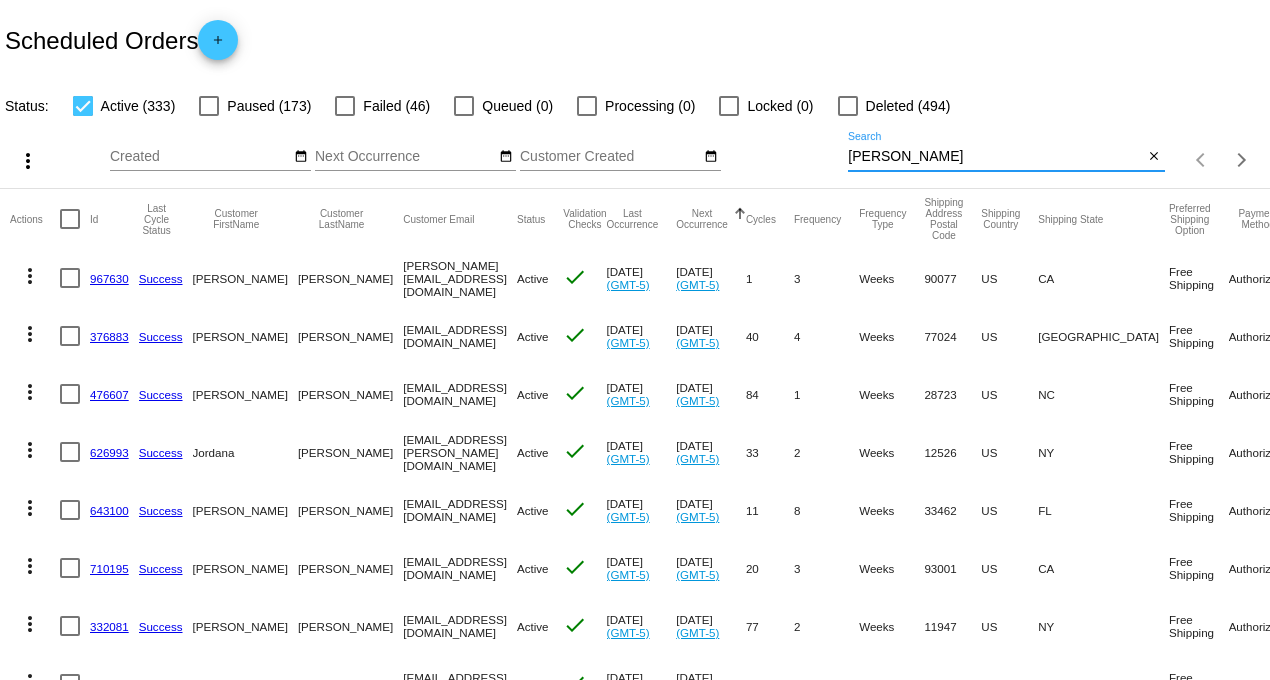 type on "[PERSON_NAME]" 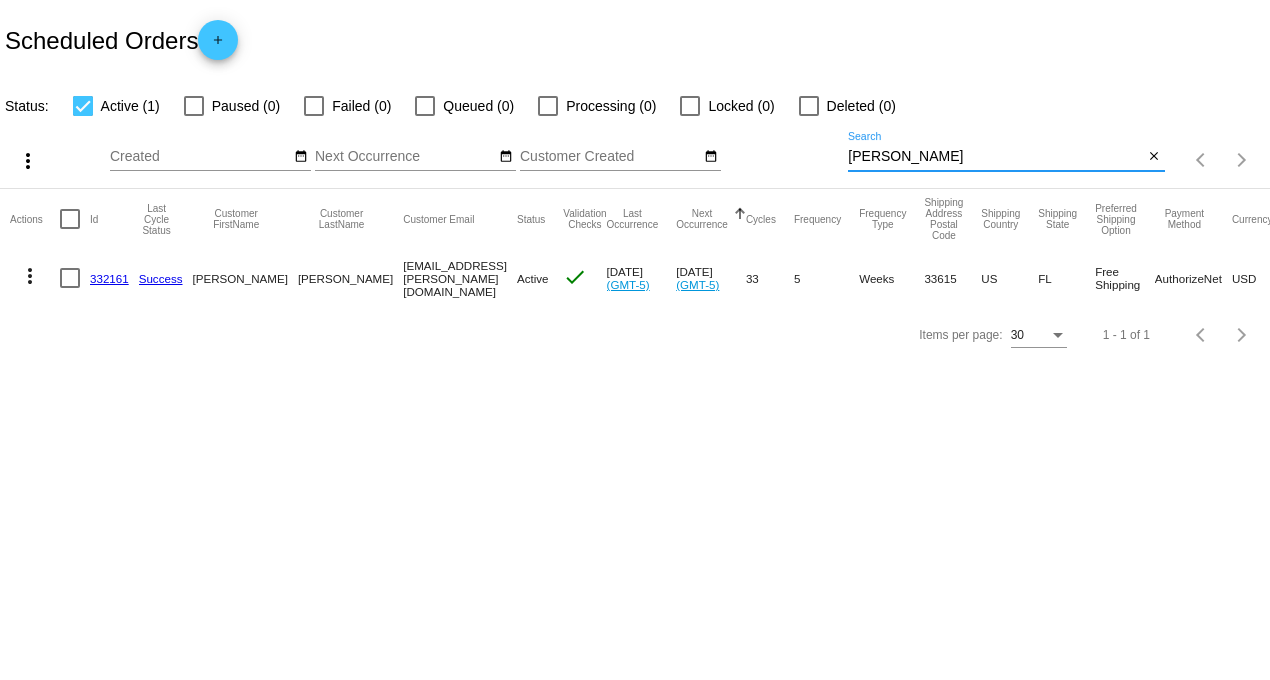 click on "332161" 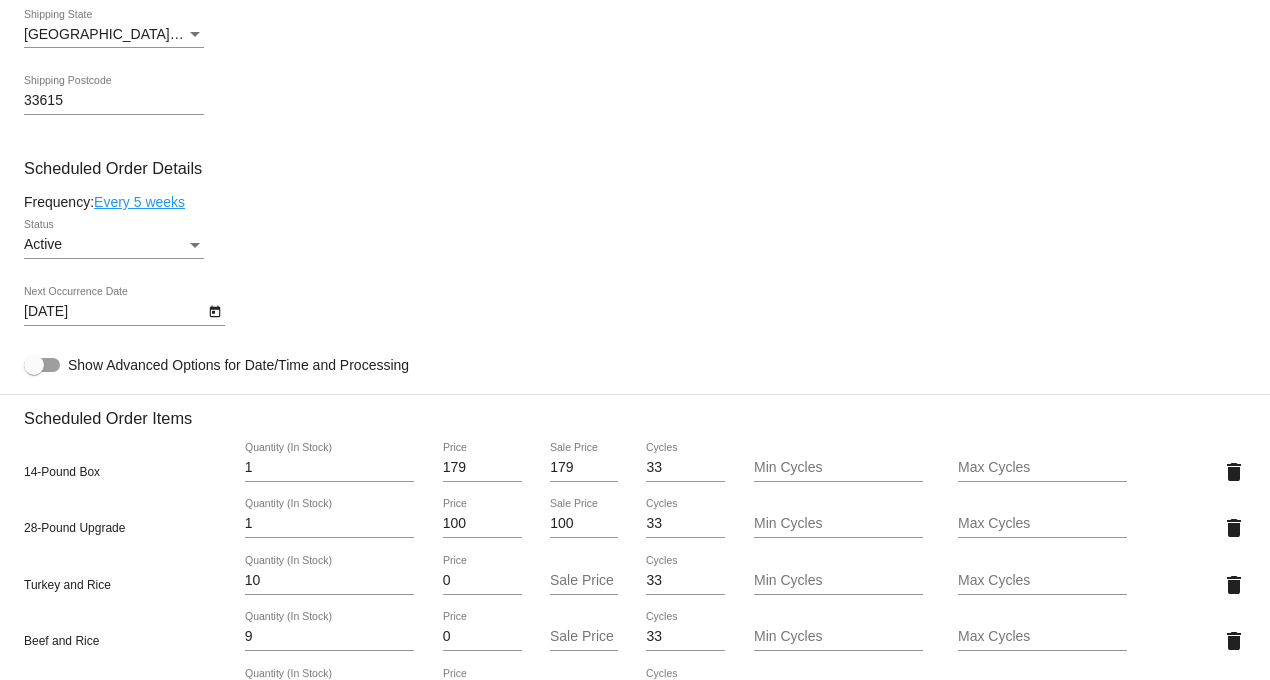 scroll, scrollTop: 1111, scrollLeft: 0, axis: vertical 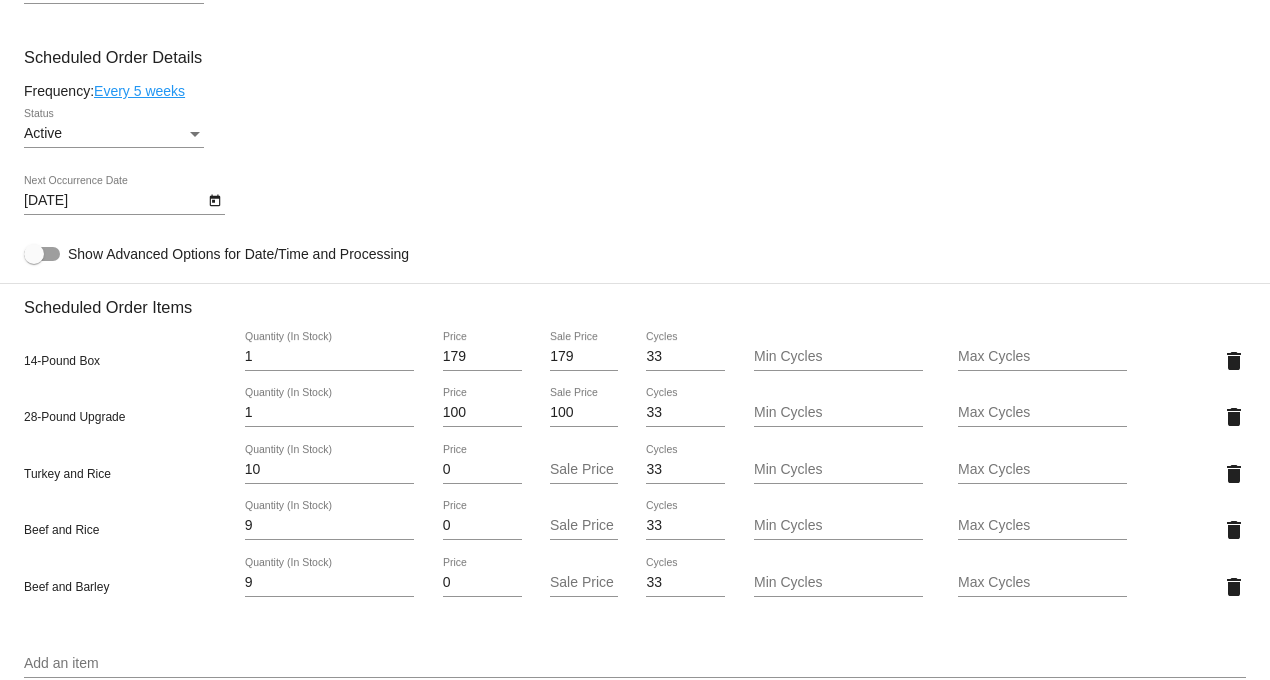 click on "Every 5 weeks" 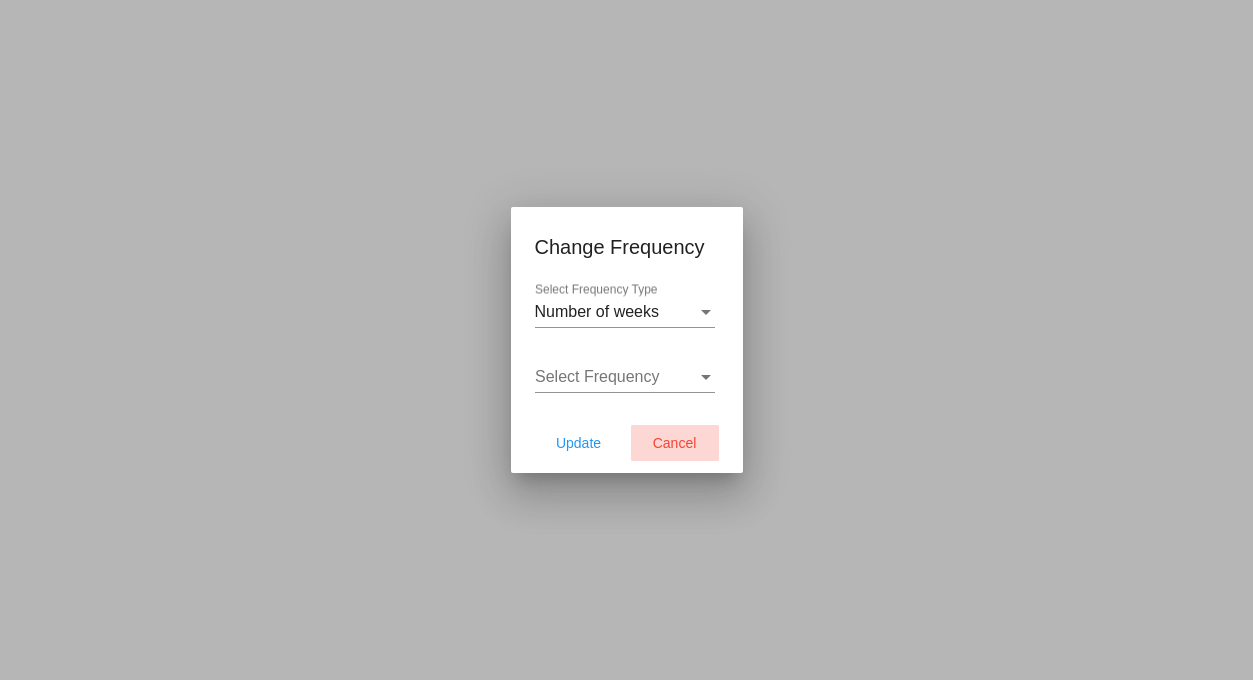 click on "Cancel" 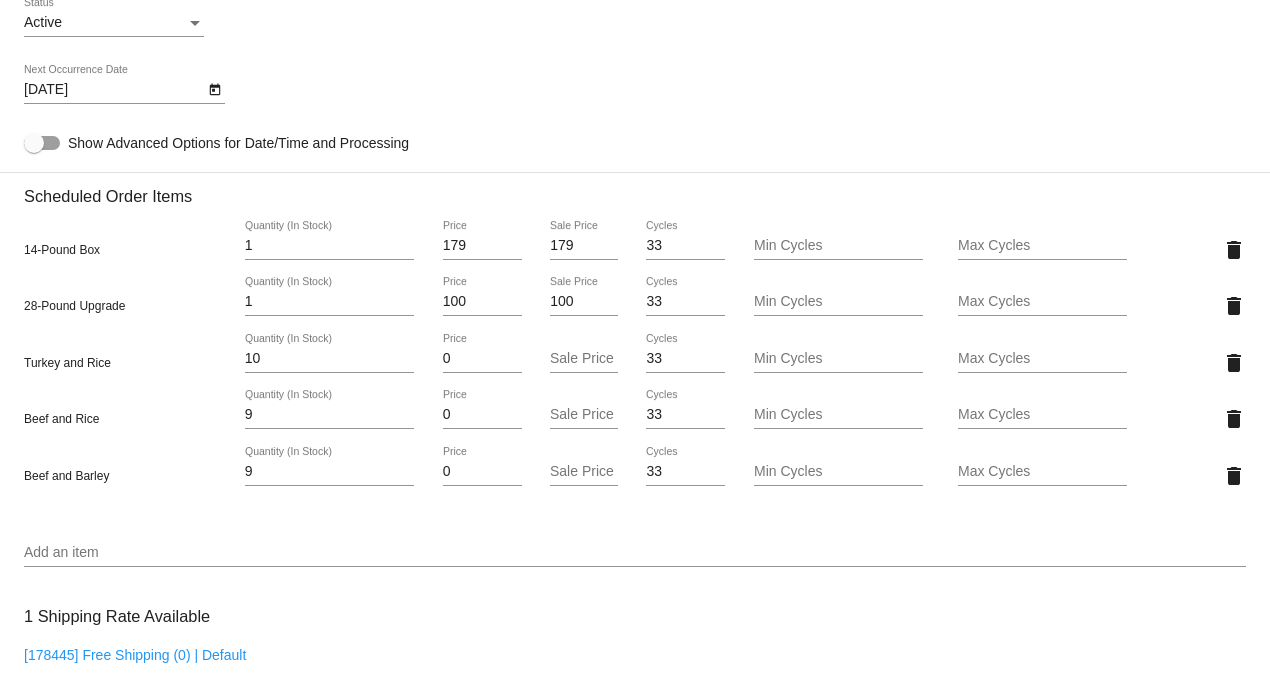 scroll, scrollTop: 1111, scrollLeft: 0, axis: vertical 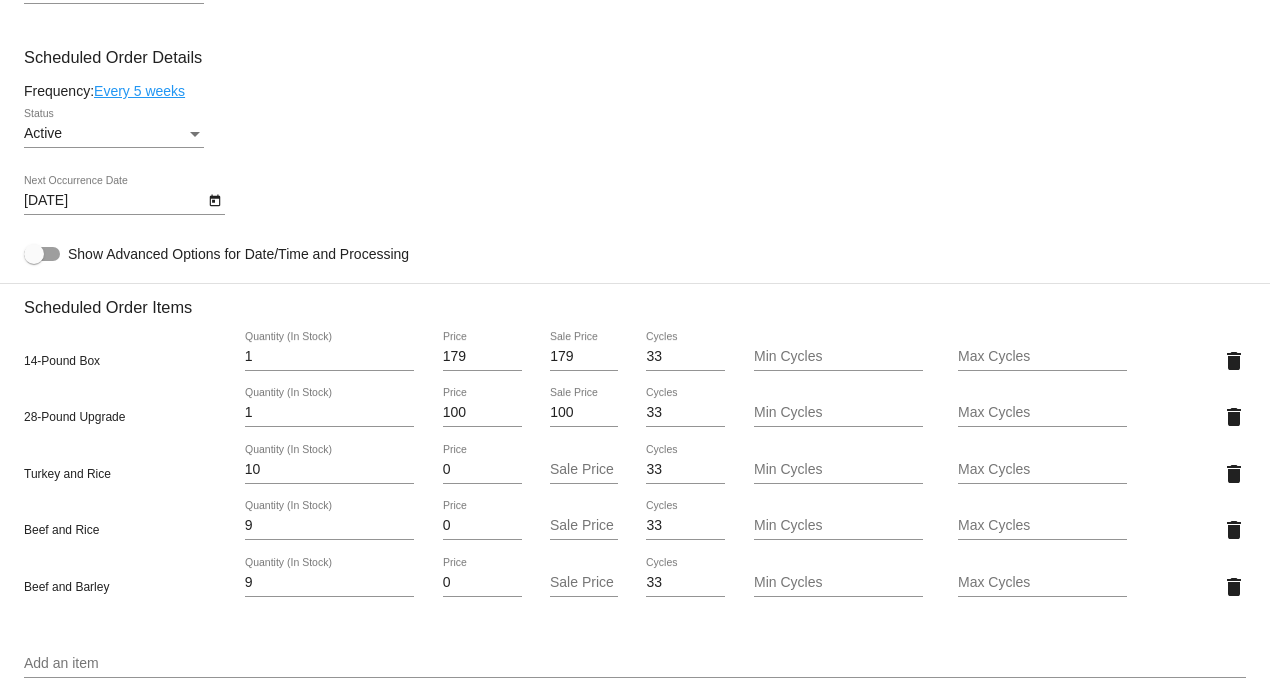 click on "Every 5 weeks" 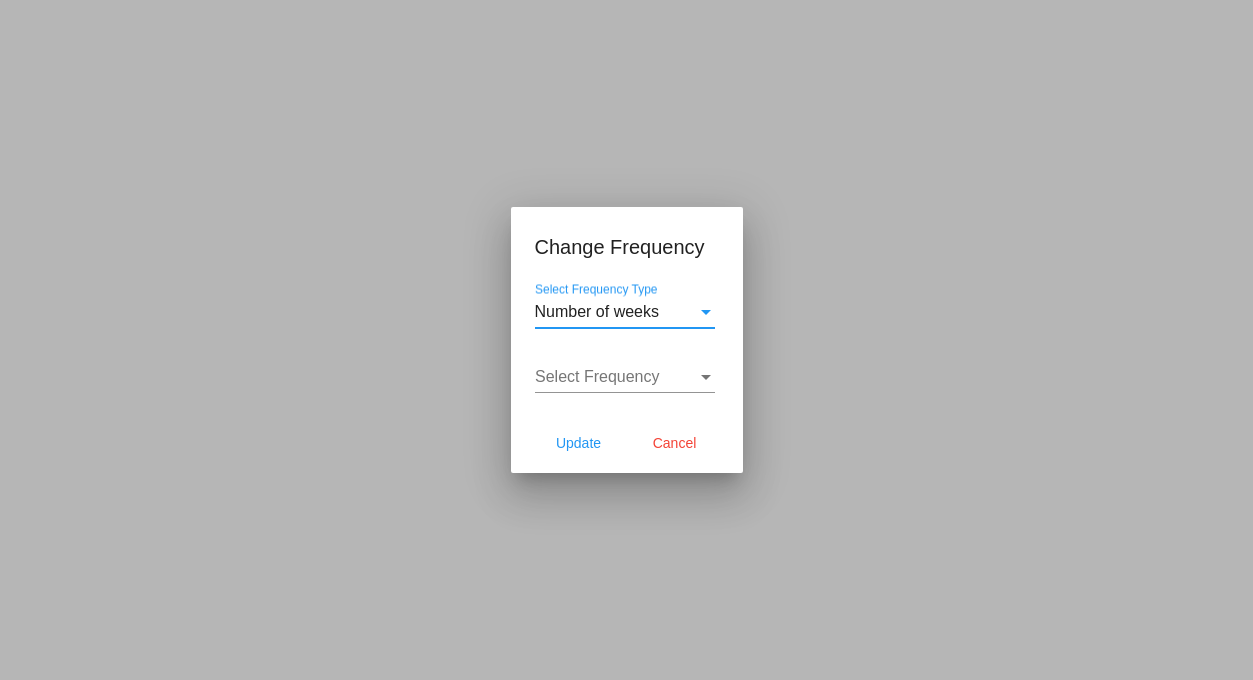 click on "Select Frequency" at bounding box center [597, 376] 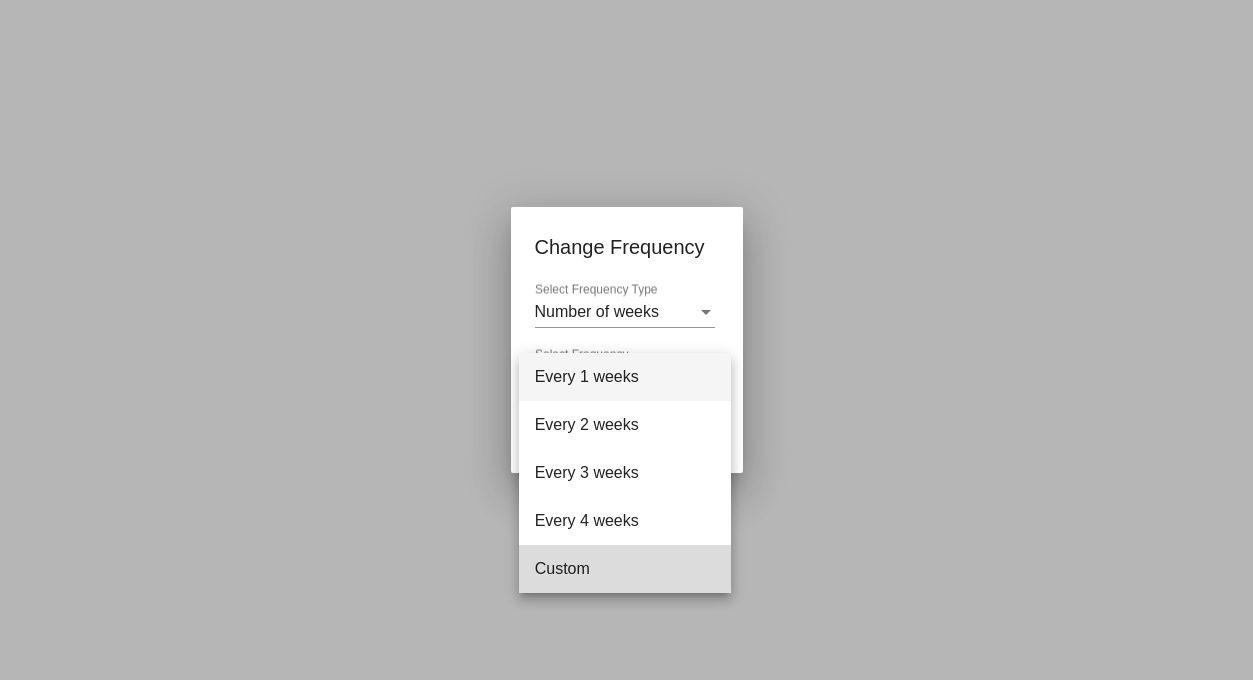 click on "Custom" at bounding box center (625, 569) 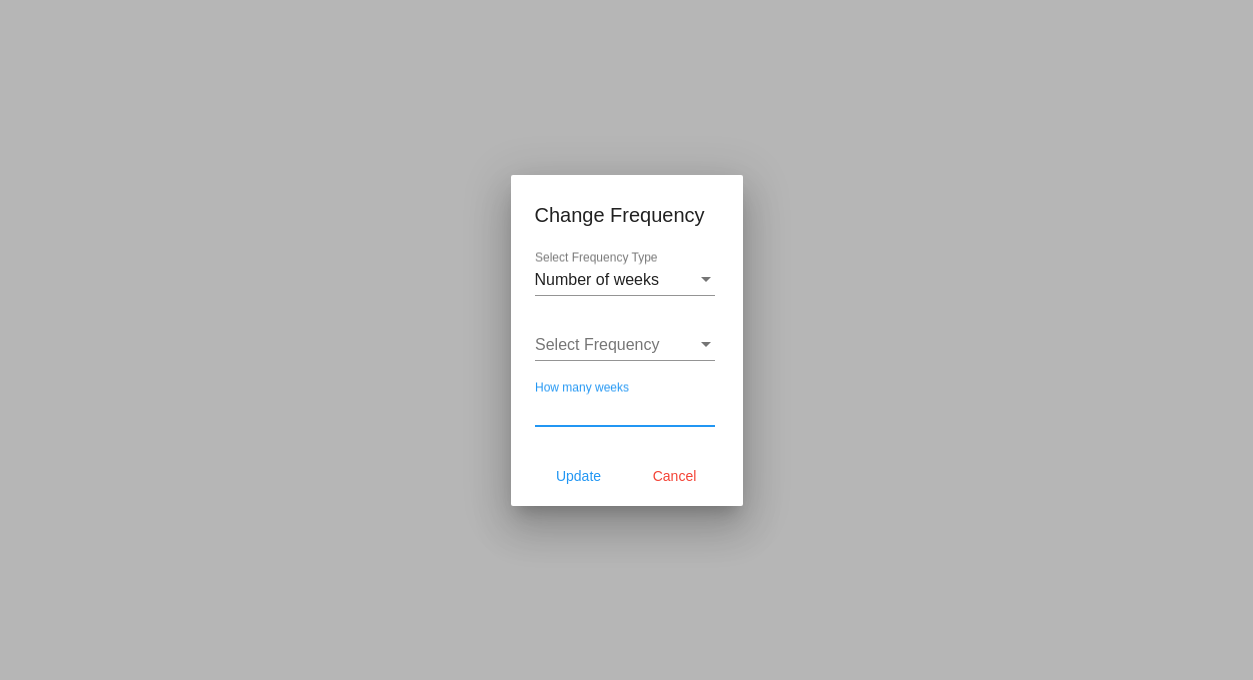 click on "How many weeks" at bounding box center (625, 410) 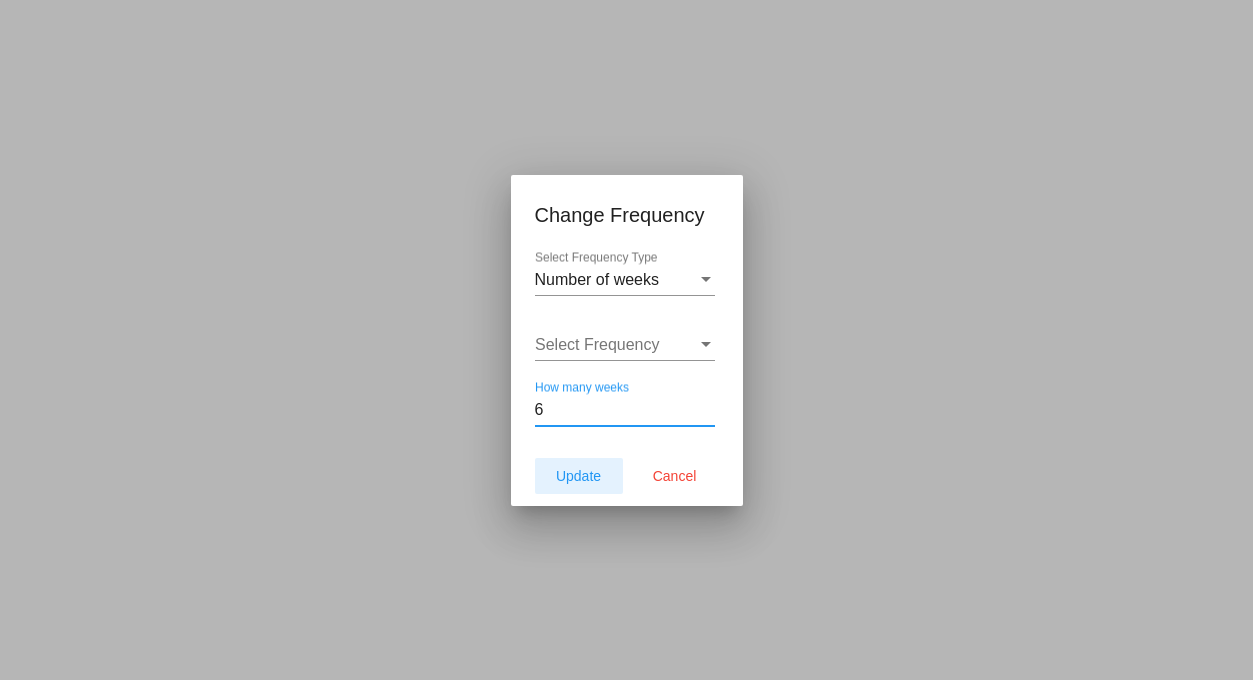 type on "6" 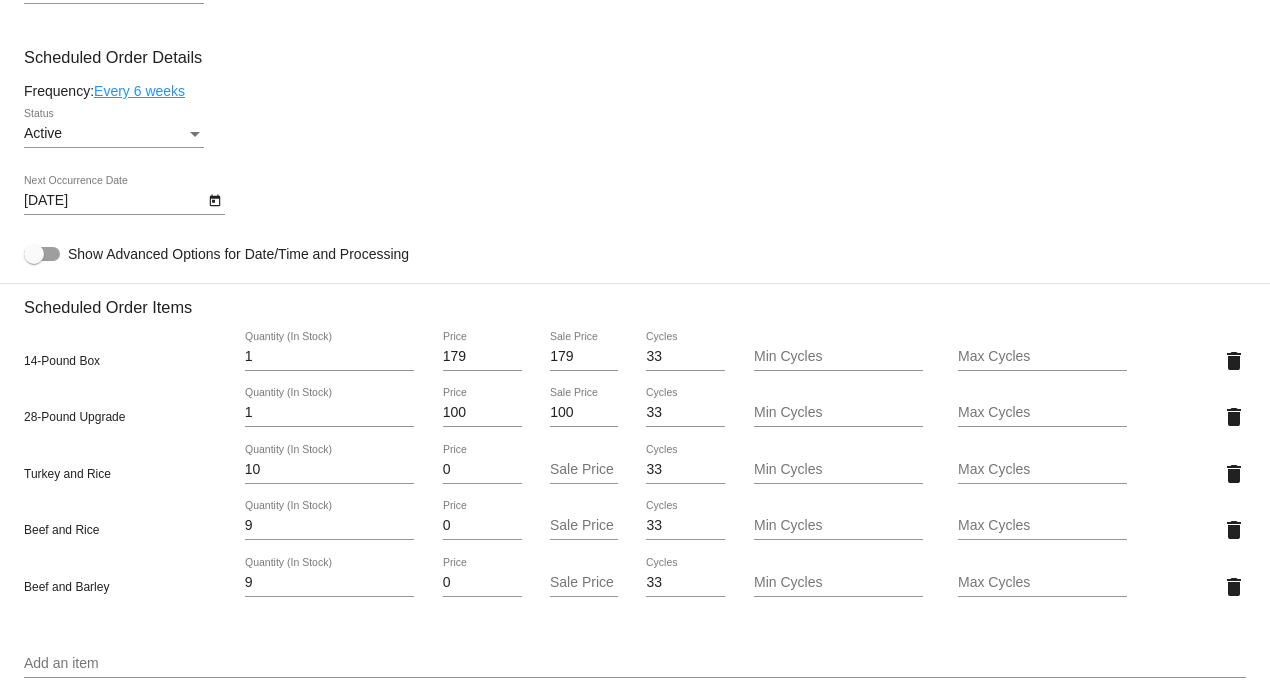 scroll, scrollTop: 1222, scrollLeft: 0, axis: vertical 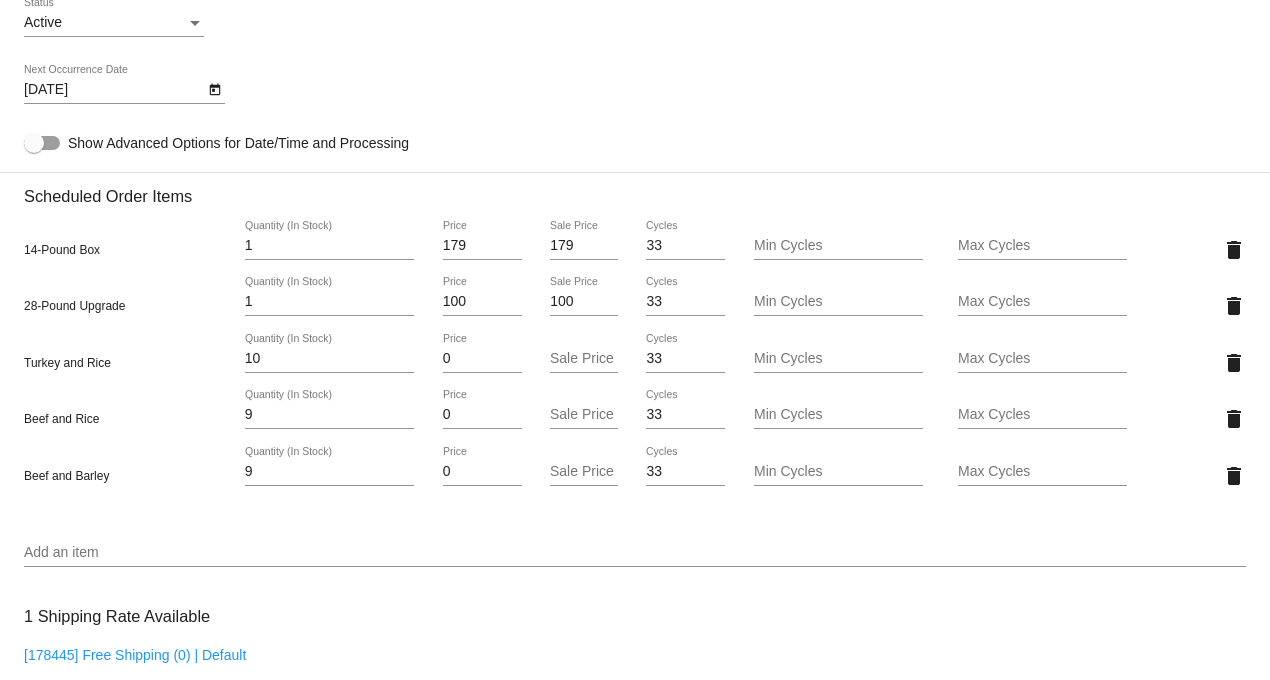 click 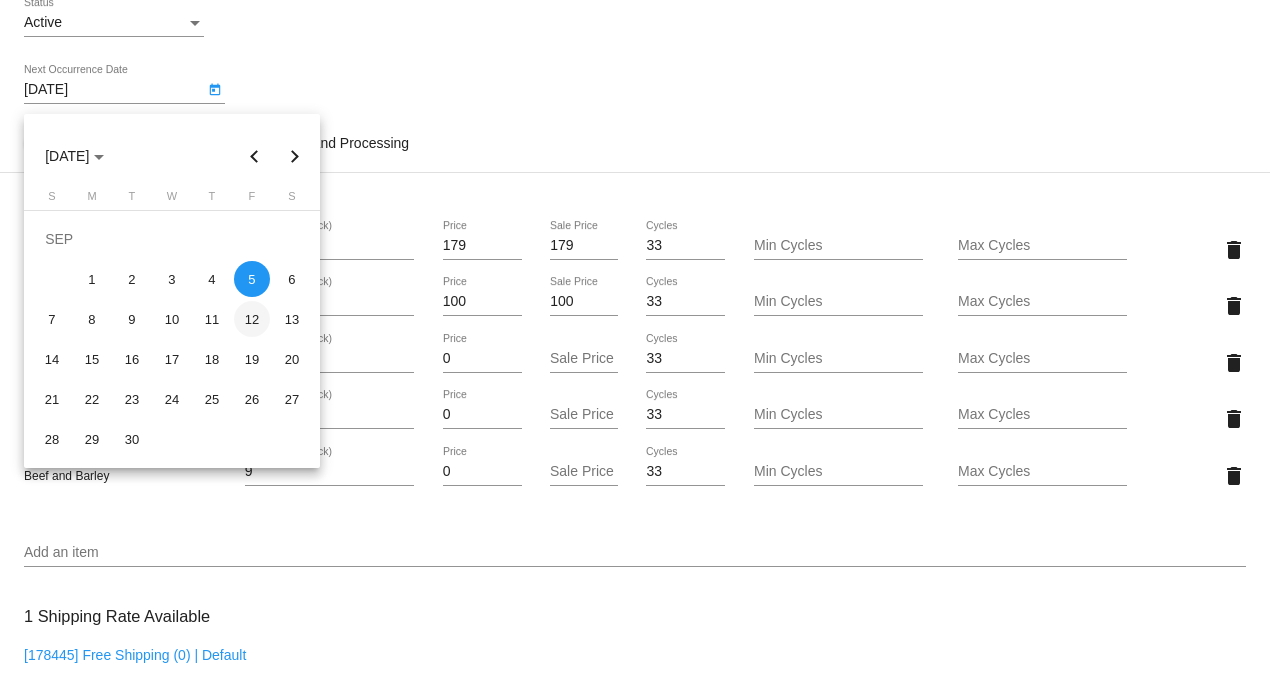 click on "12" at bounding box center [252, 319] 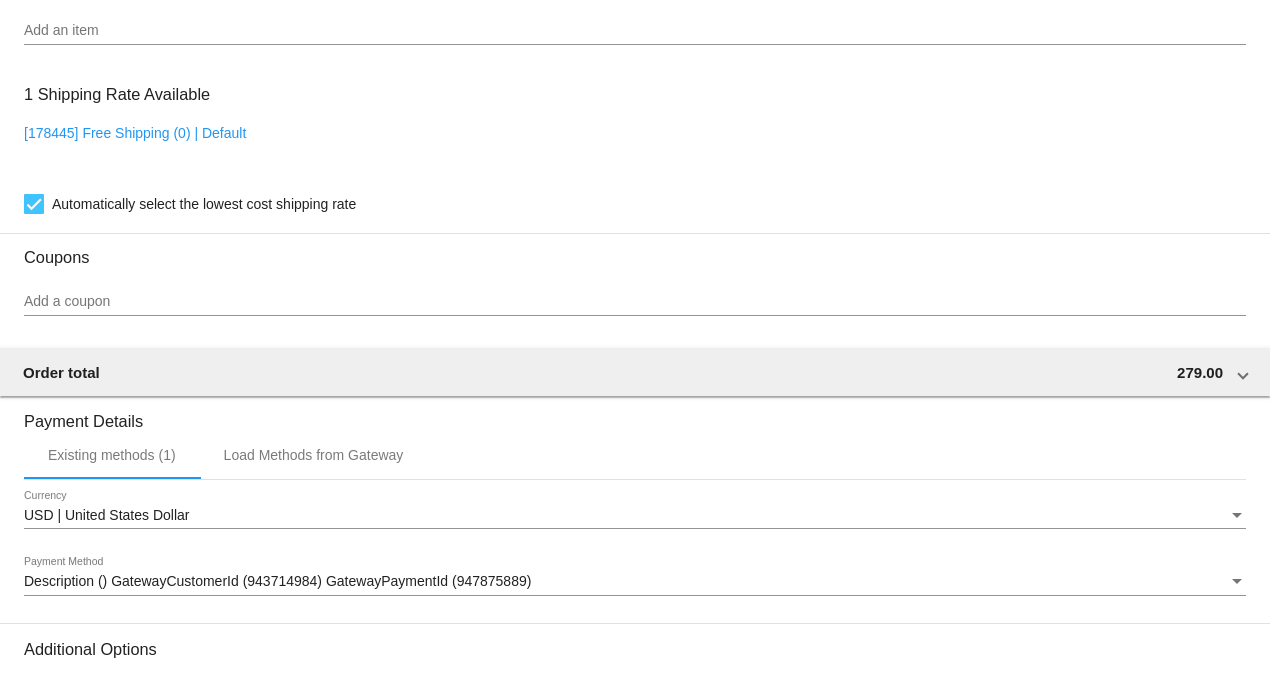 scroll, scrollTop: 1985, scrollLeft: 0, axis: vertical 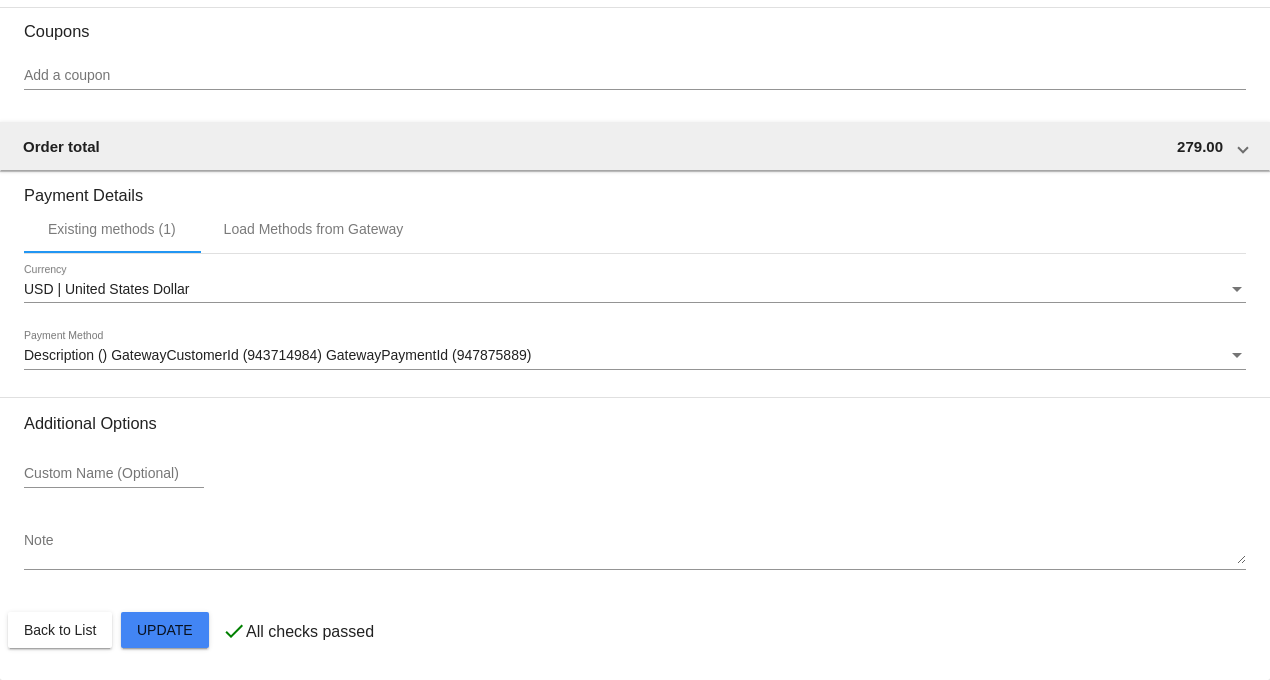 click on "Customer
1216892: [PERSON_NAME]
[PERSON_NAME][EMAIL_ADDRESS][PERSON_NAME][DOMAIN_NAME]
Customer Shipping
Enter Shipping Address Select A Saved Address (0)
Astrid
Shipping First Name
[PERSON_NAME]
Shipping Last Name
[GEOGRAPHIC_DATA] | [GEOGRAPHIC_DATA]
Shipping Country
[STREET_ADDRESS]
[STREET_ADDRESS]
[GEOGRAPHIC_DATA]
[GEOGRAPHIC_DATA] | [US_STATE]
Shipping State
33615
Shipping Postcode
Scheduled Order Details
Frequency:
Every 6 weeks
Active
Status
1" 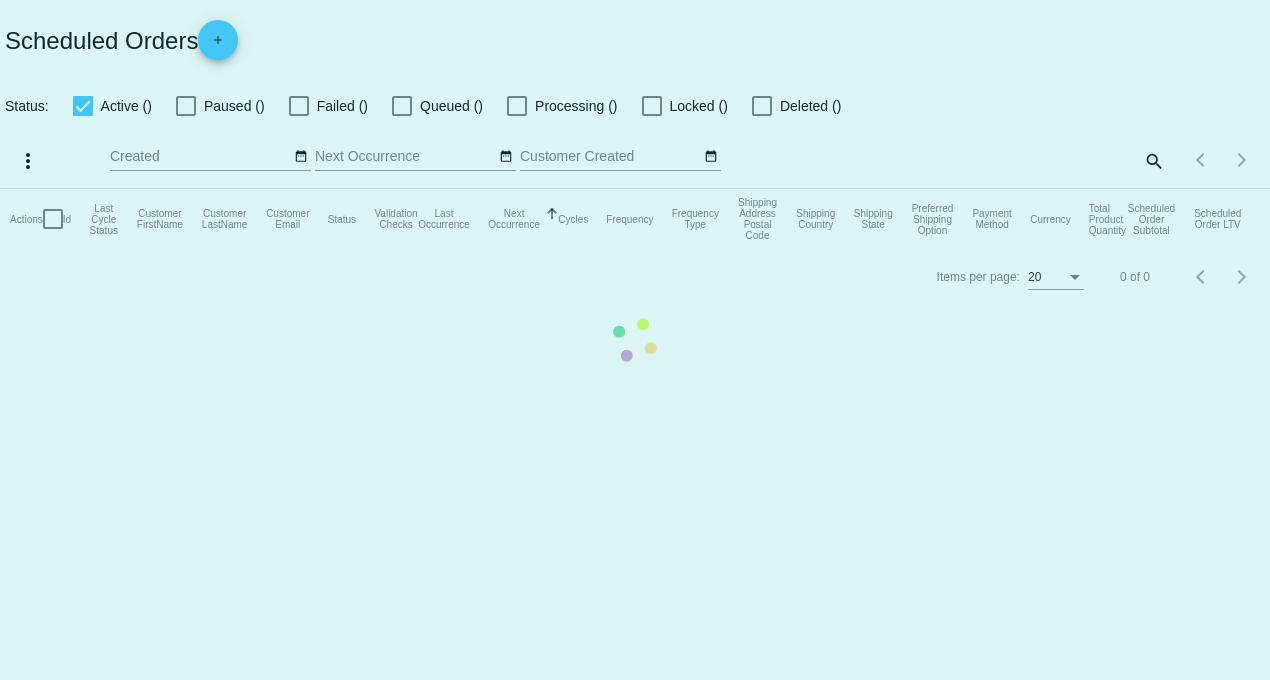 scroll, scrollTop: 0, scrollLeft: 0, axis: both 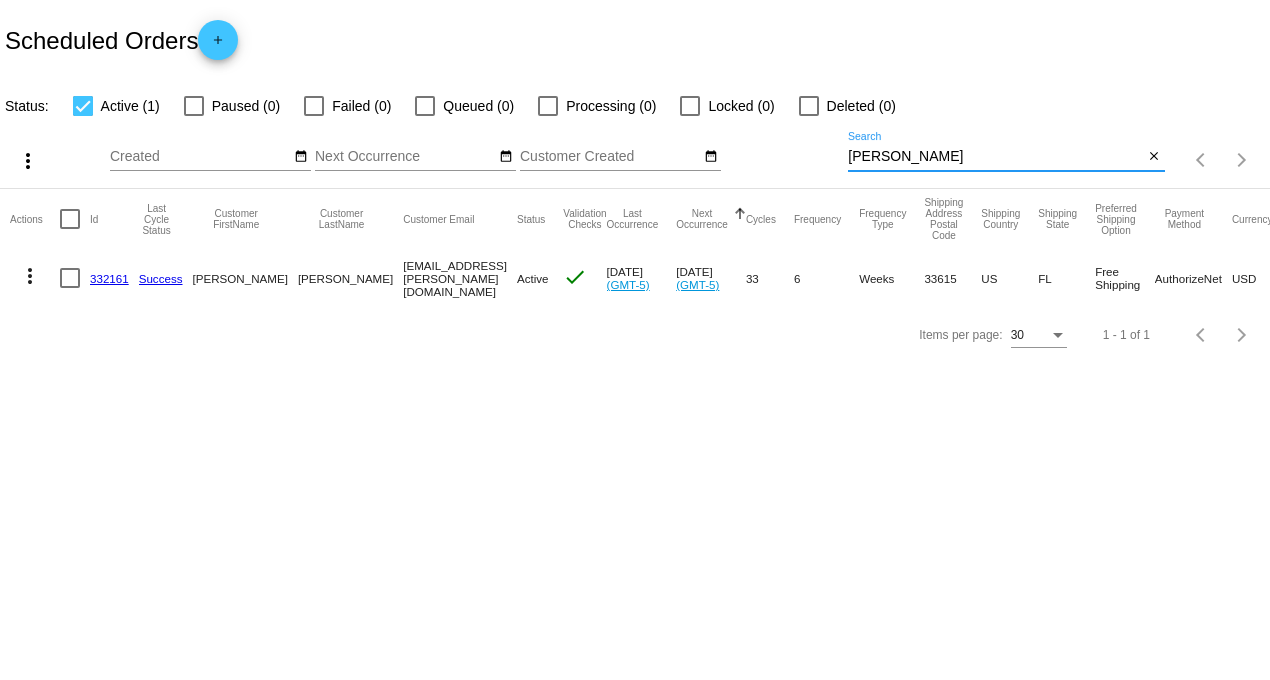 drag, startPoint x: 897, startPoint y: 158, endPoint x: 813, endPoint y: 157, distance: 84.00595 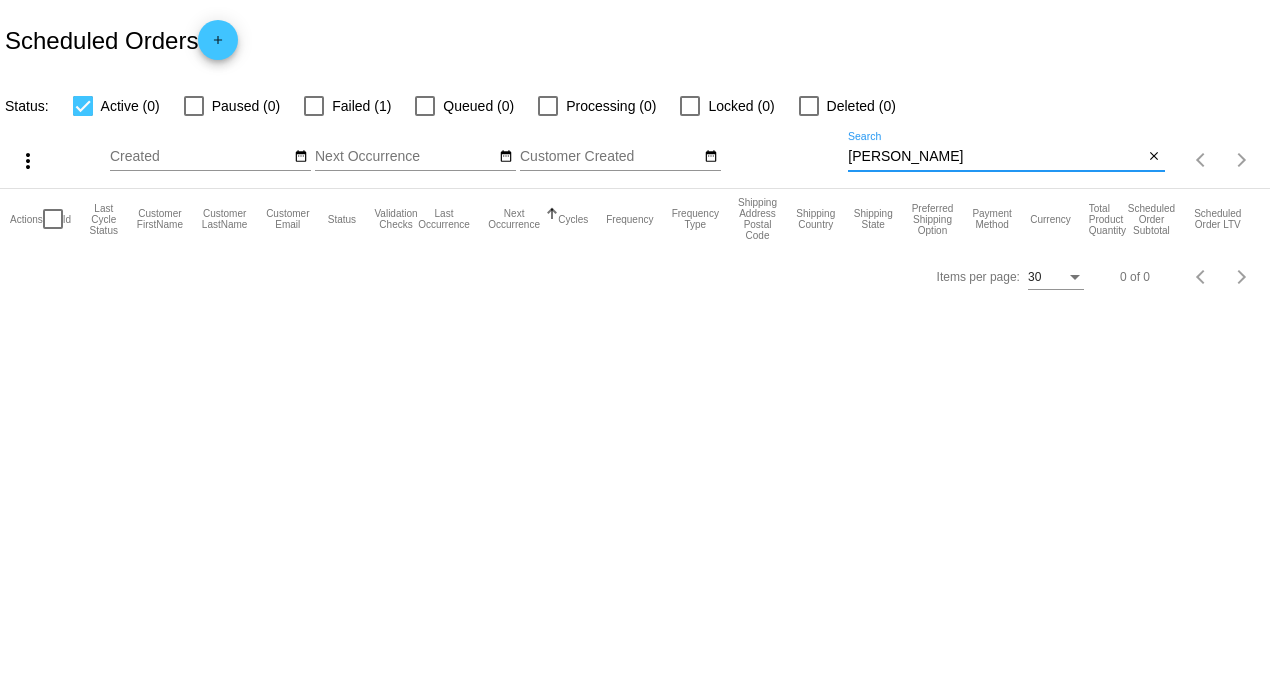 click at bounding box center (314, 106) 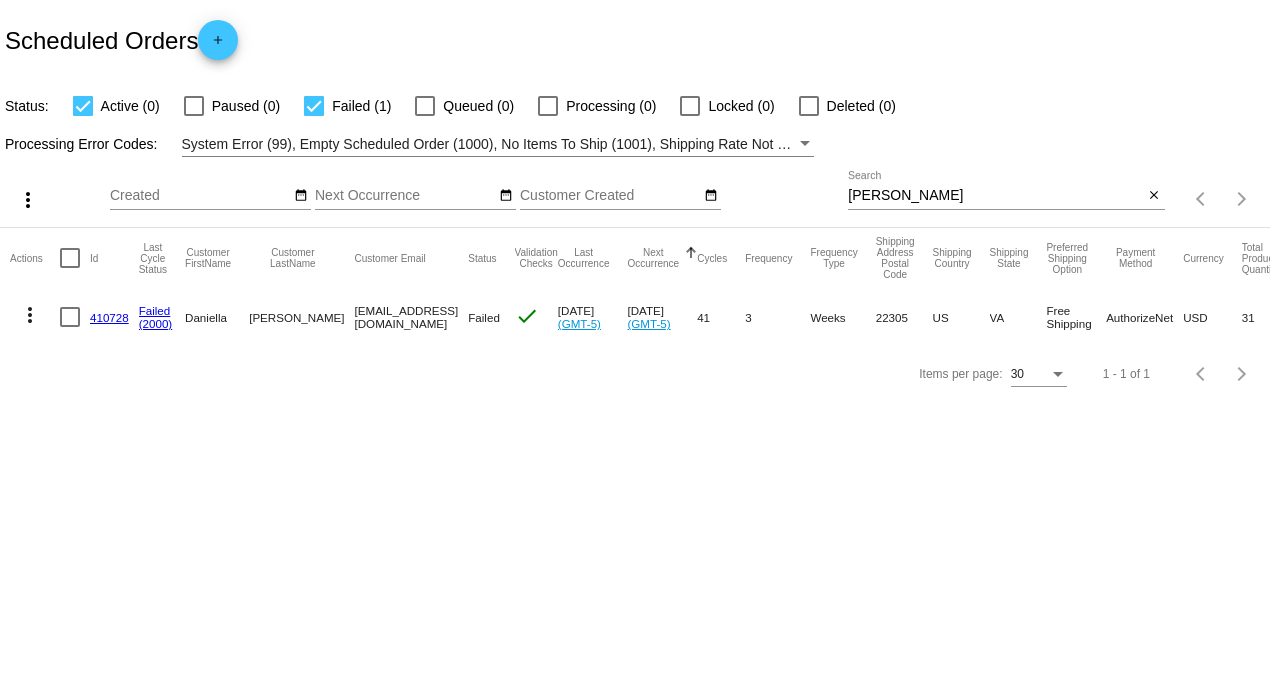 click on "410728" 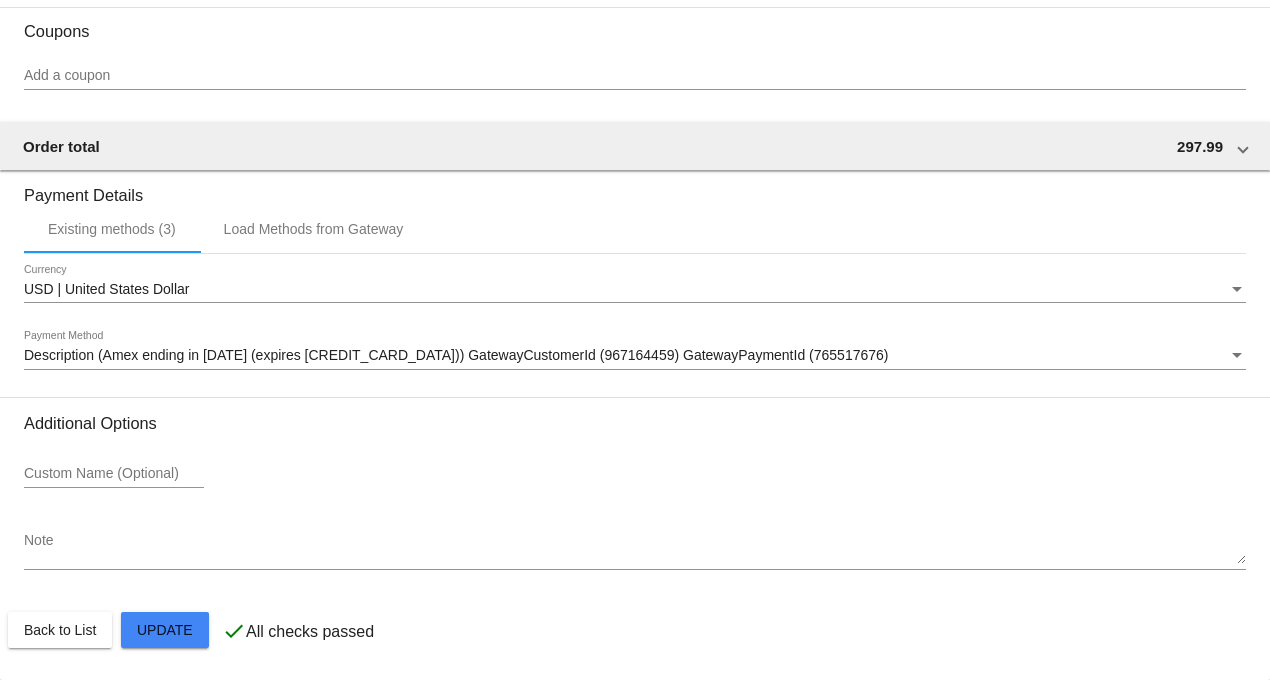 scroll, scrollTop: 2141, scrollLeft: 0, axis: vertical 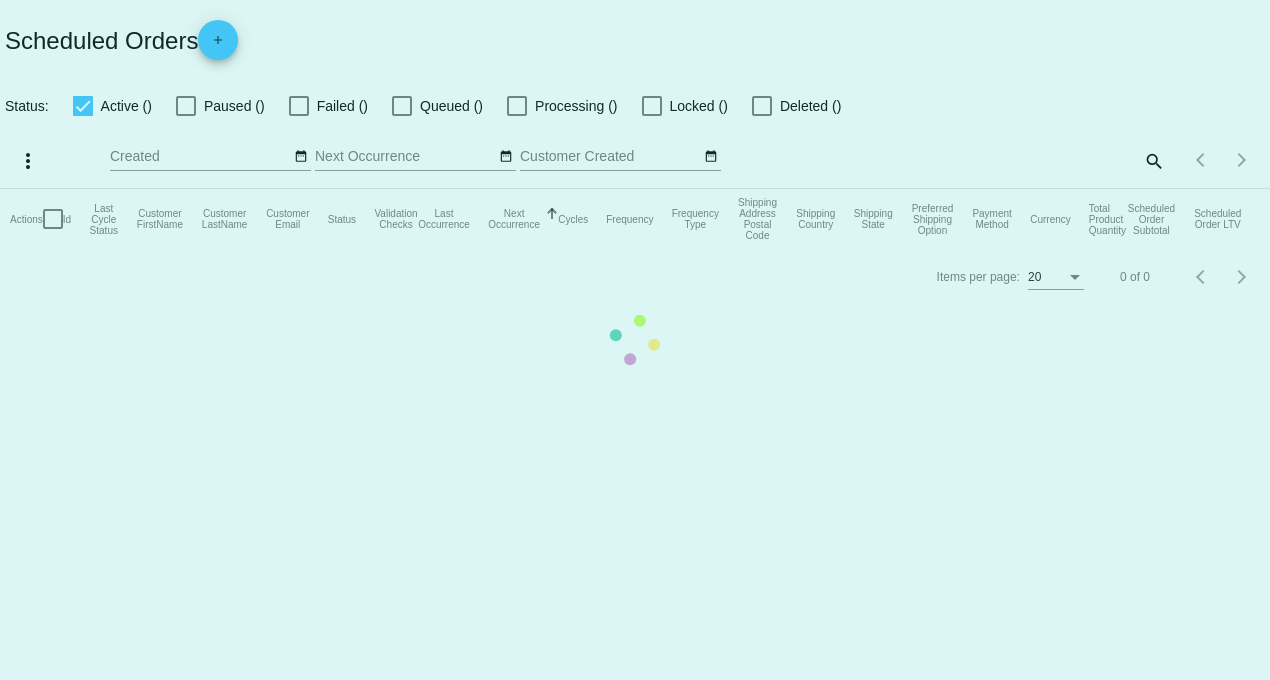 checkbox on "true" 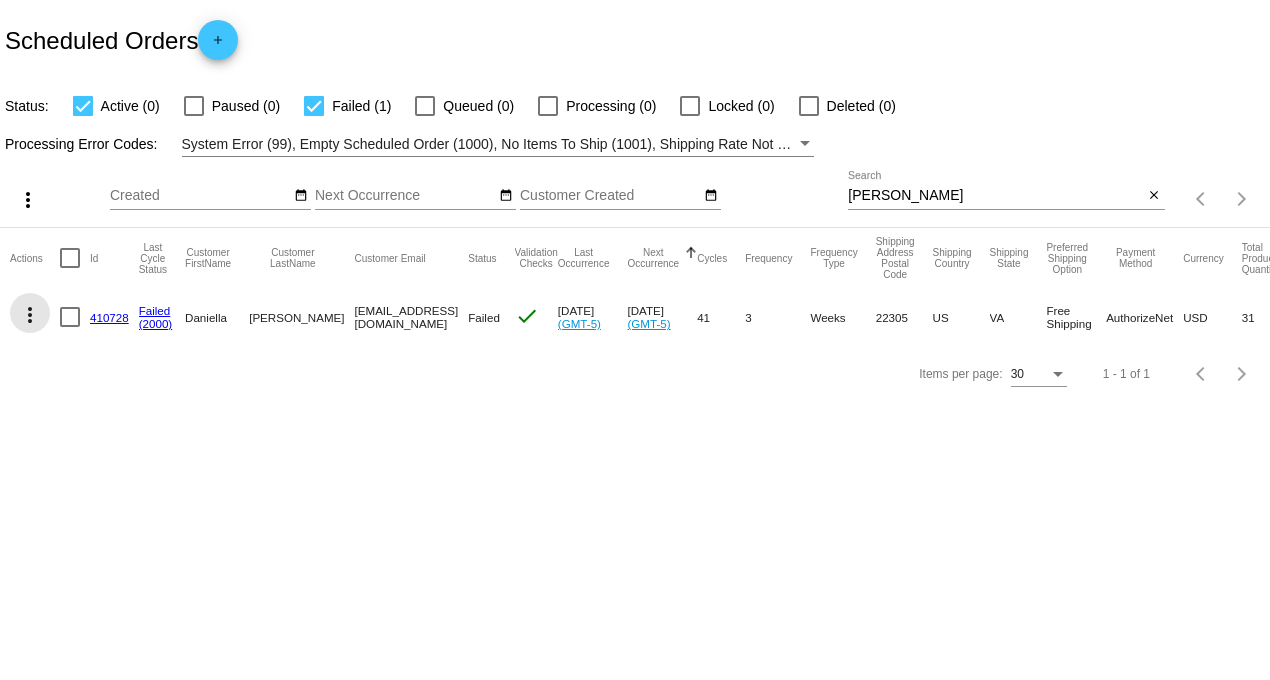 click on "more_vert" 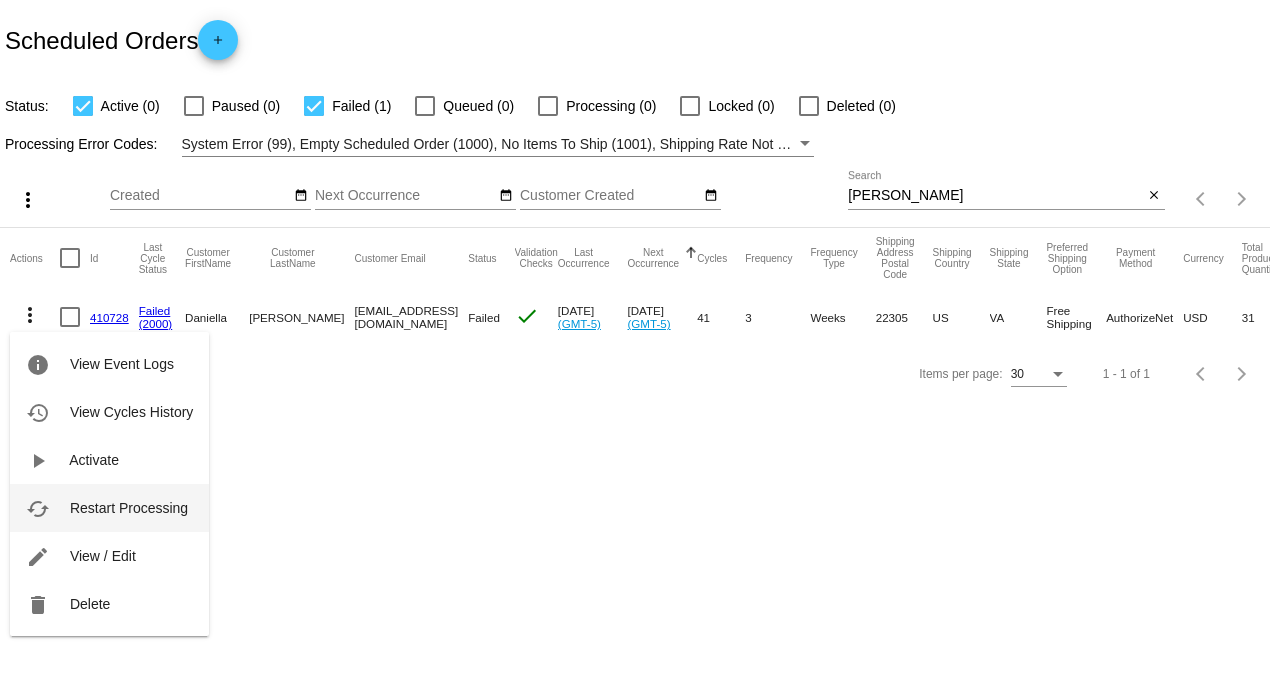 click on "Restart Processing" at bounding box center (129, 508) 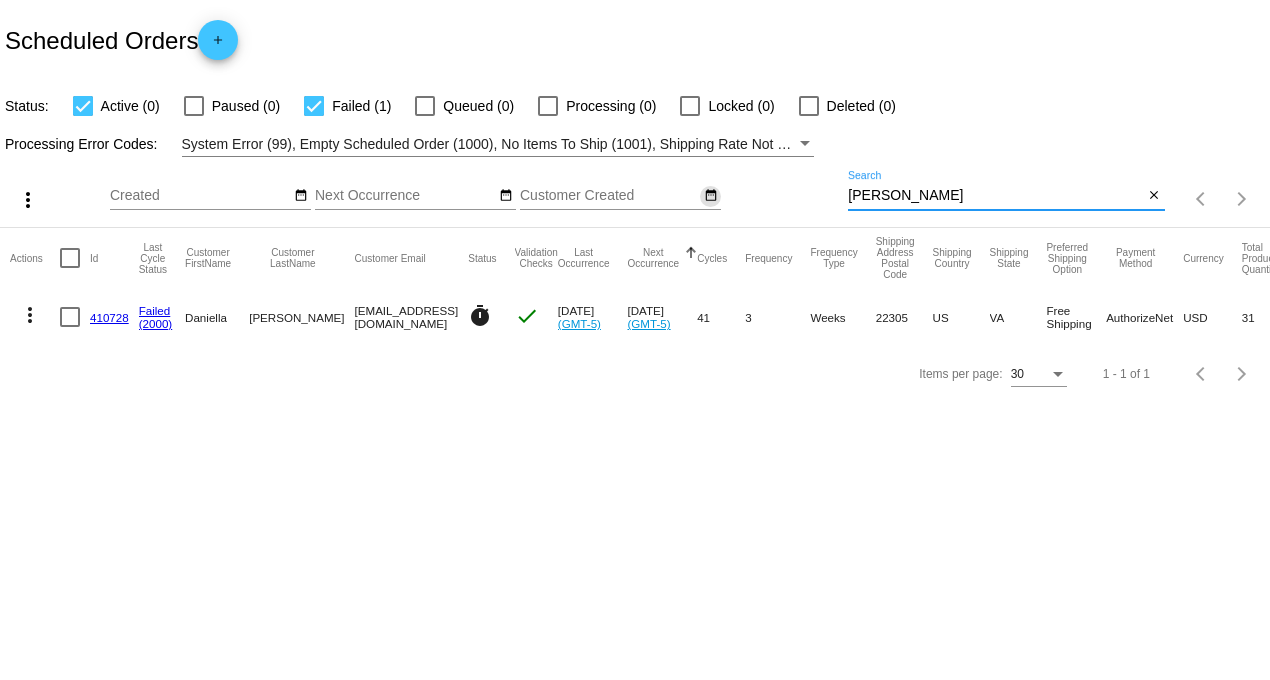 drag, startPoint x: 945, startPoint y: 190, endPoint x: 701, endPoint y: 198, distance: 244.13112 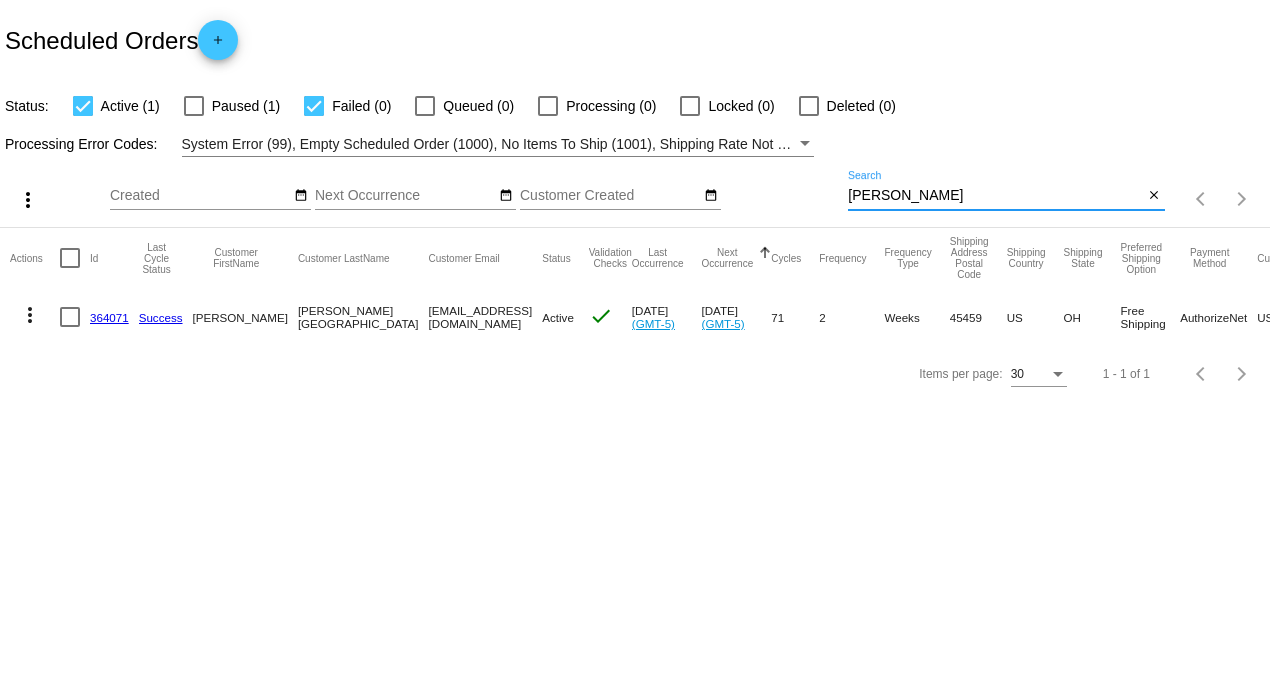 click on "364071" 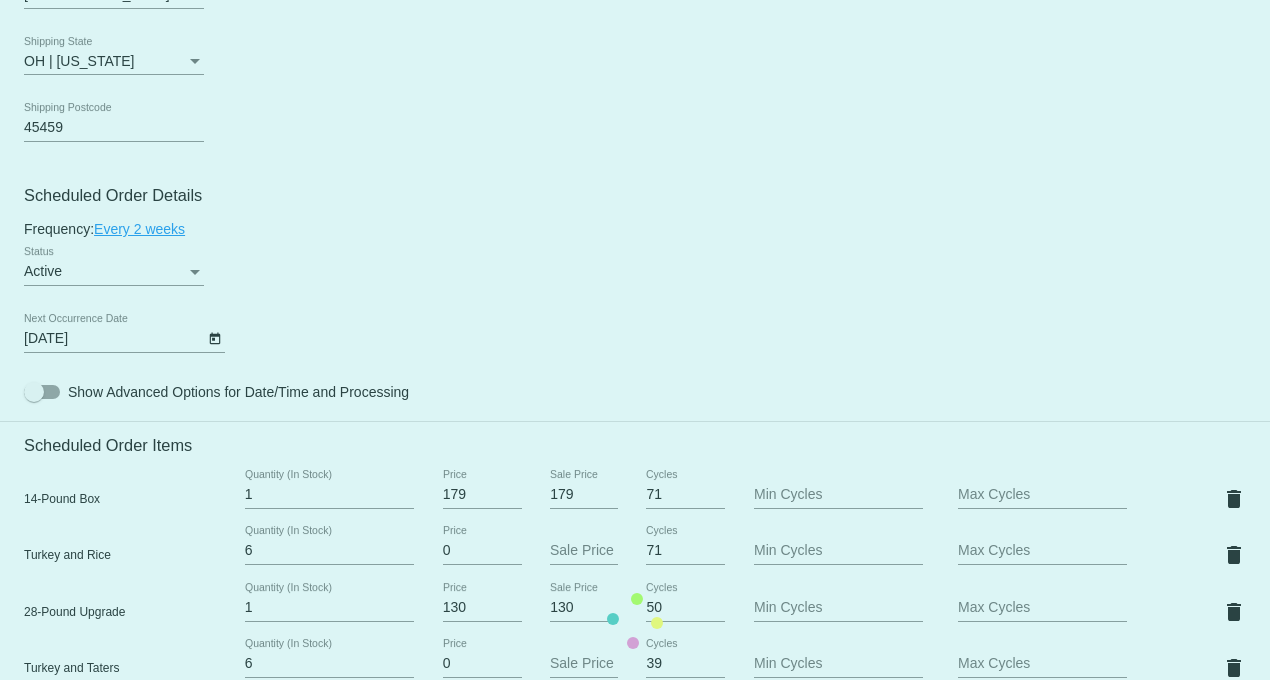 scroll, scrollTop: 1222, scrollLeft: 0, axis: vertical 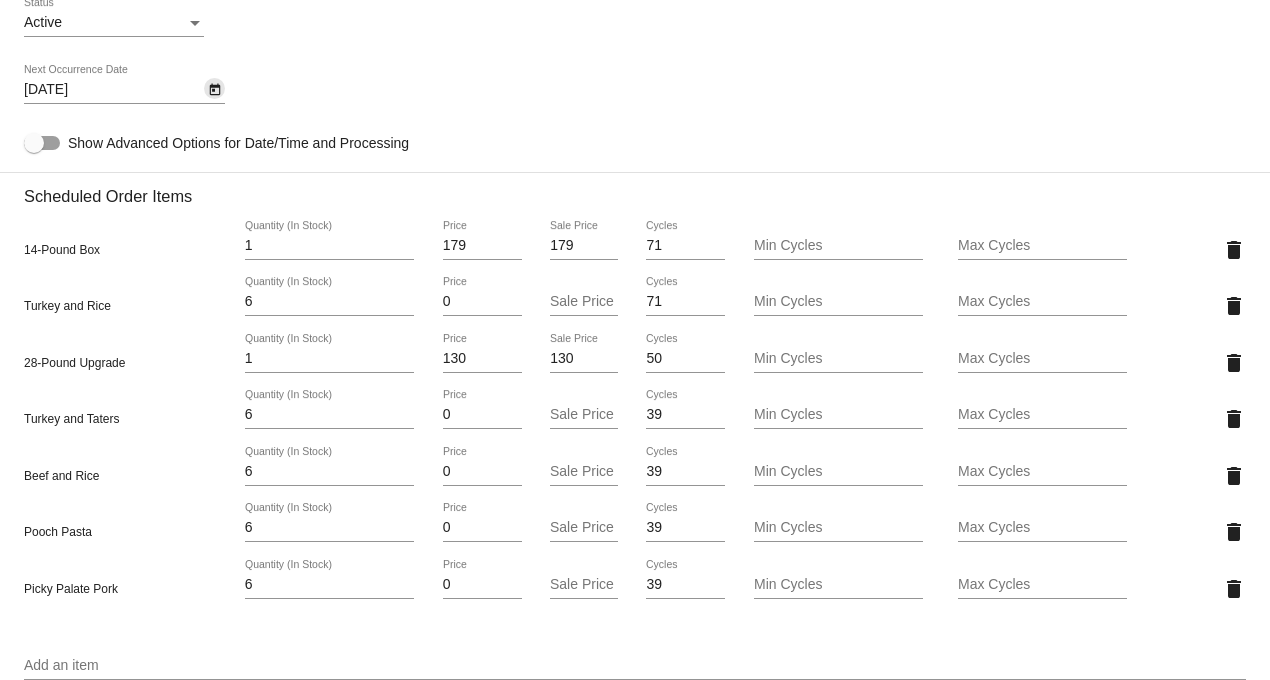 click 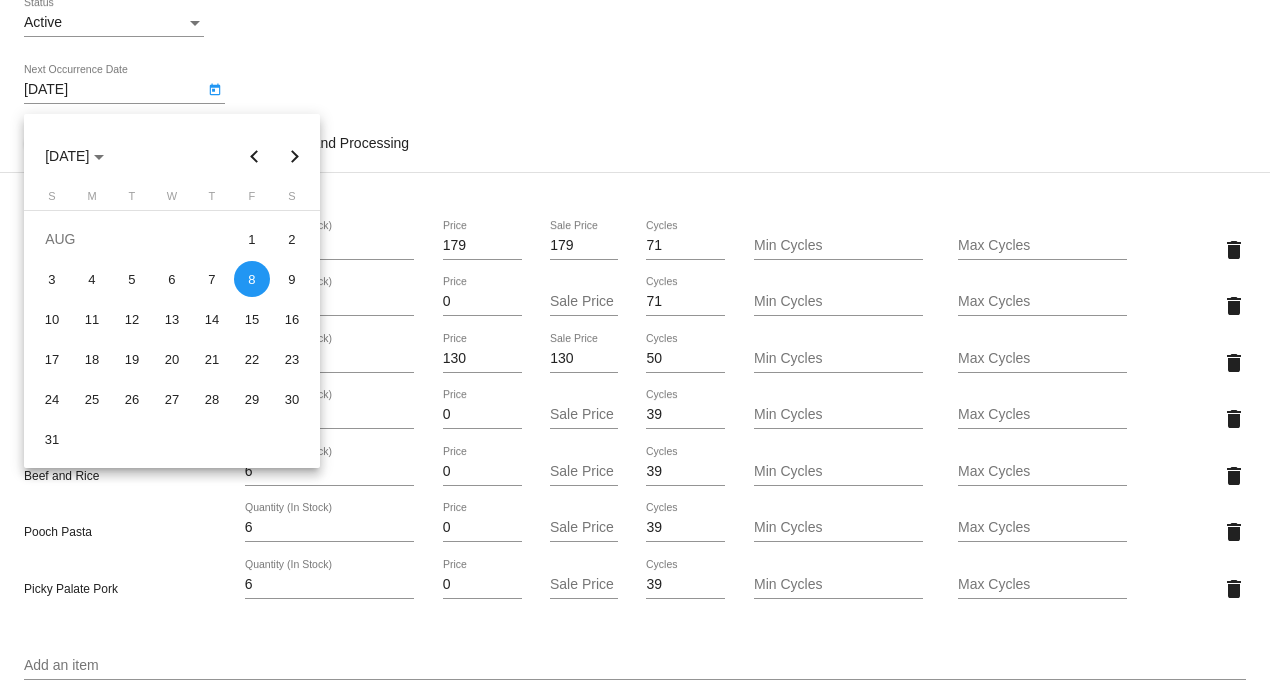 click at bounding box center (255, 156) 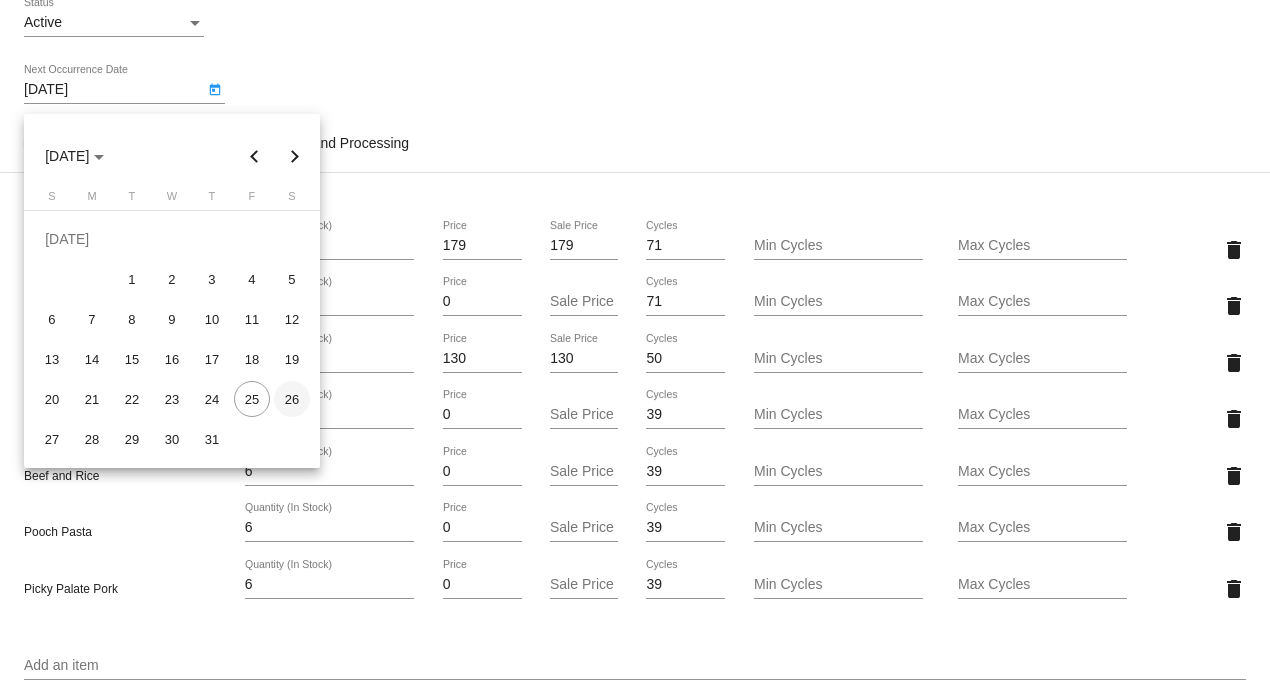 click on "26" at bounding box center [292, 399] 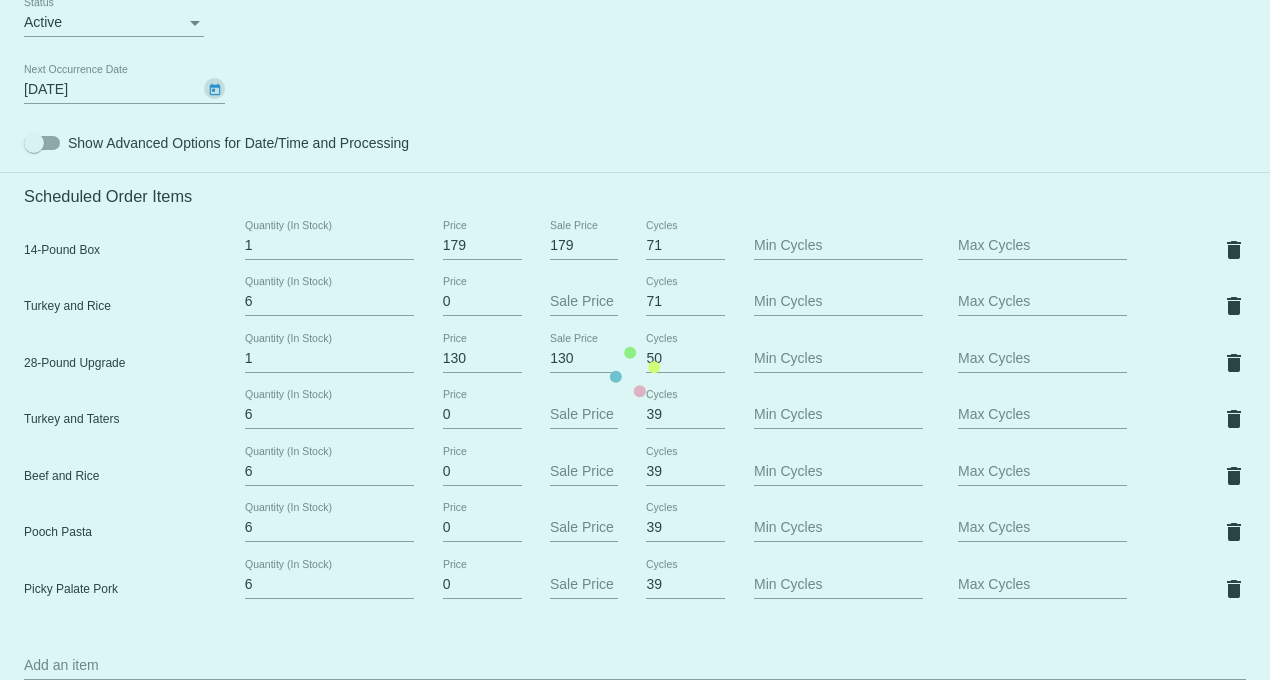 type on "[DATE]" 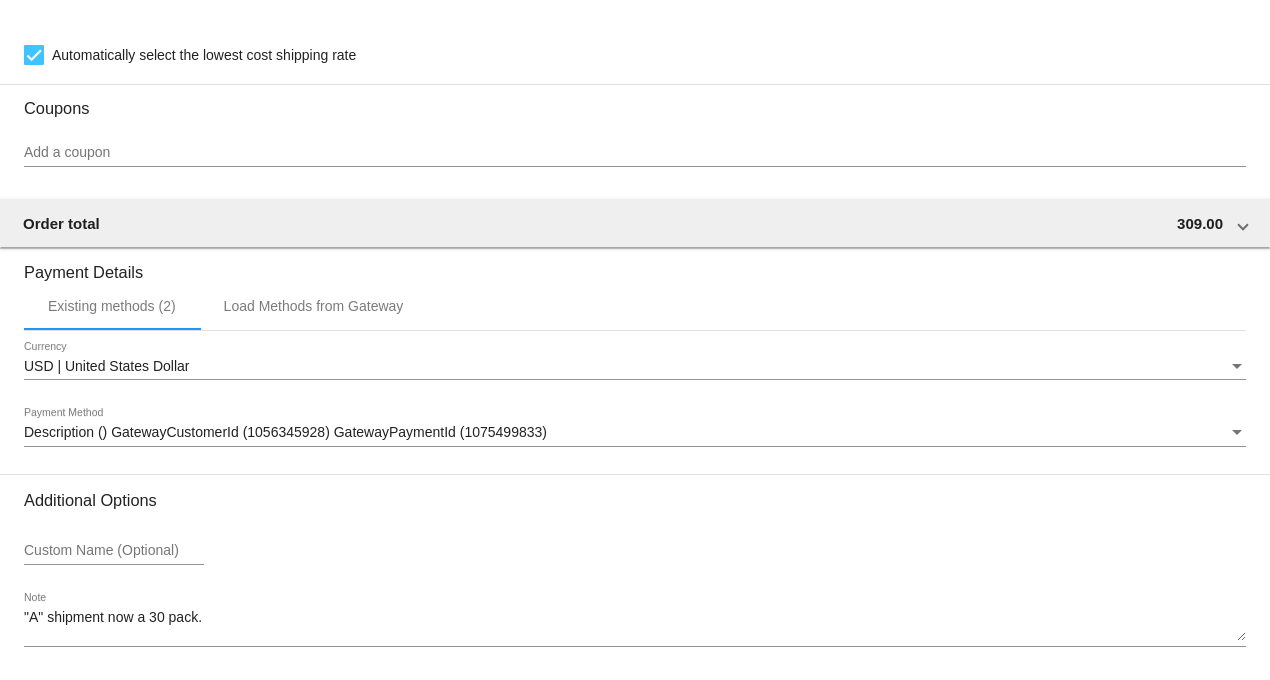 scroll, scrollTop: 2097, scrollLeft: 0, axis: vertical 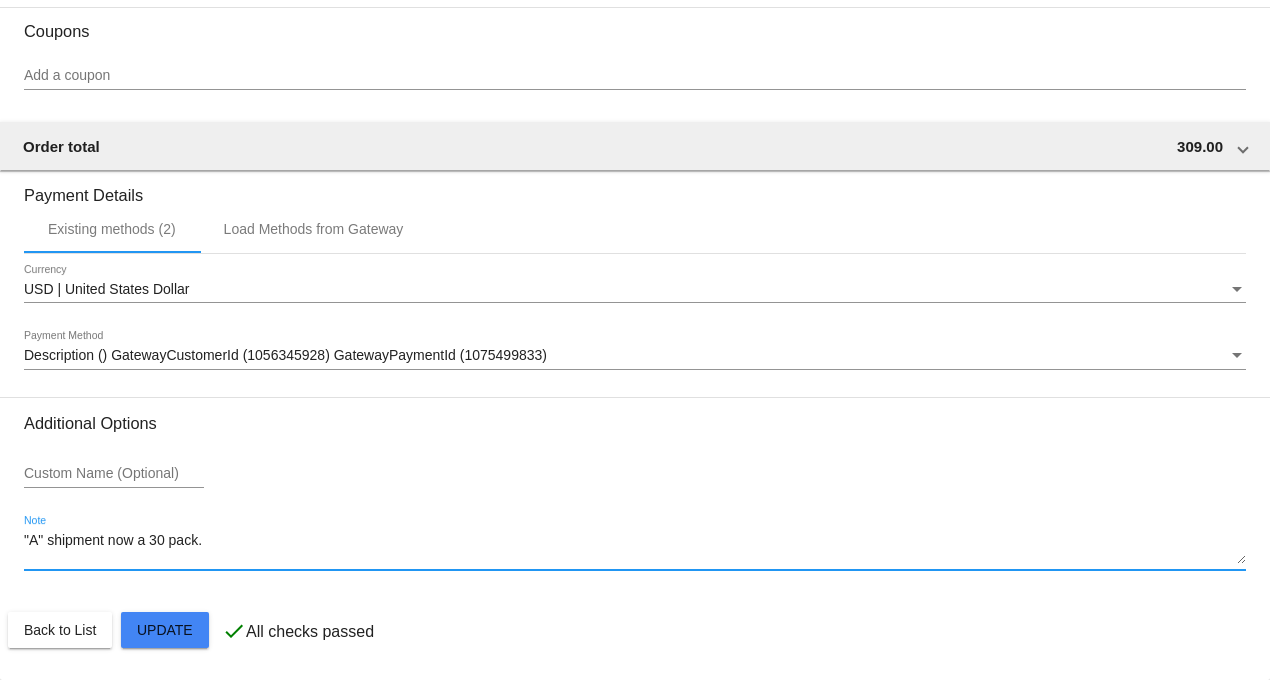 drag, startPoint x: 227, startPoint y: 538, endPoint x: -10, endPoint y: 537, distance: 237.0021 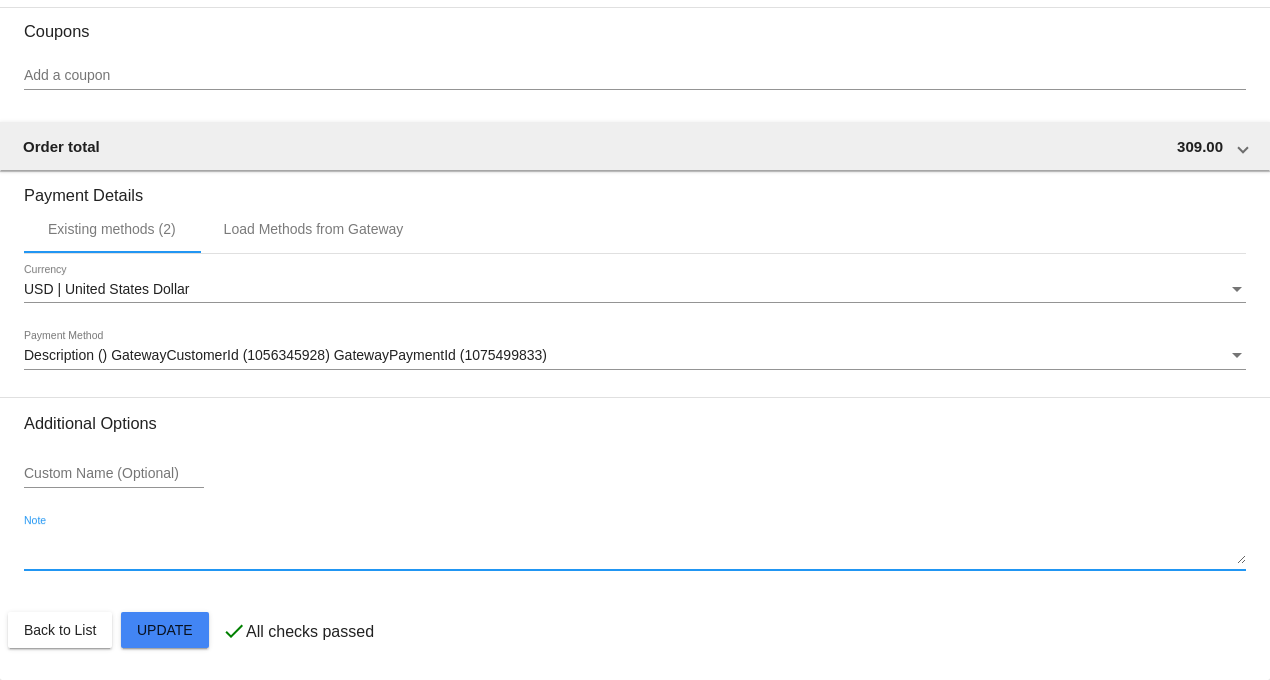 click on "Customer
1215487: [PERSON_NAME][GEOGRAPHIC_DATA]
[EMAIL_ADDRESS][DOMAIN_NAME]
Customer Shipping
Enter Shipping Address Select A Saved Address (0)
[PERSON_NAME]
Shipping First Name
[PERSON_NAME][GEOGRAPHIC_DATA]
Shipping Last Name
[GEOGRAPHIC_DATA] | [GEOGRAPHIC_DATA]
Shipping Country
[STREET_ADDRESS]
[STREET_ADDRESS]
[GEOGRAPHIC_DATA]
[GEOGRAPHIC_DATA] | [US_STATE]
Shipping State
45459
Shipping Postcode
Scheduled Order Details
Frequency:
Every 2 weeks
Active
Status
1 6" 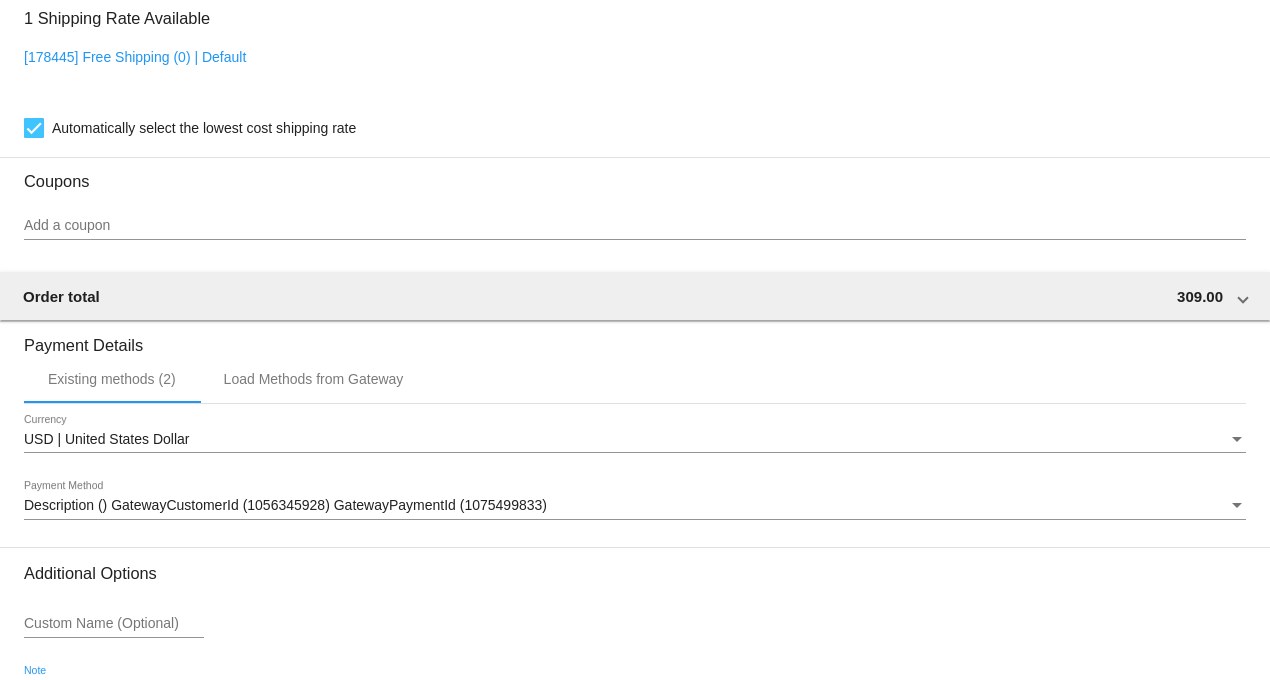 scroll, scrollTop: 2097, scrollLeft: 0, axis: vertical 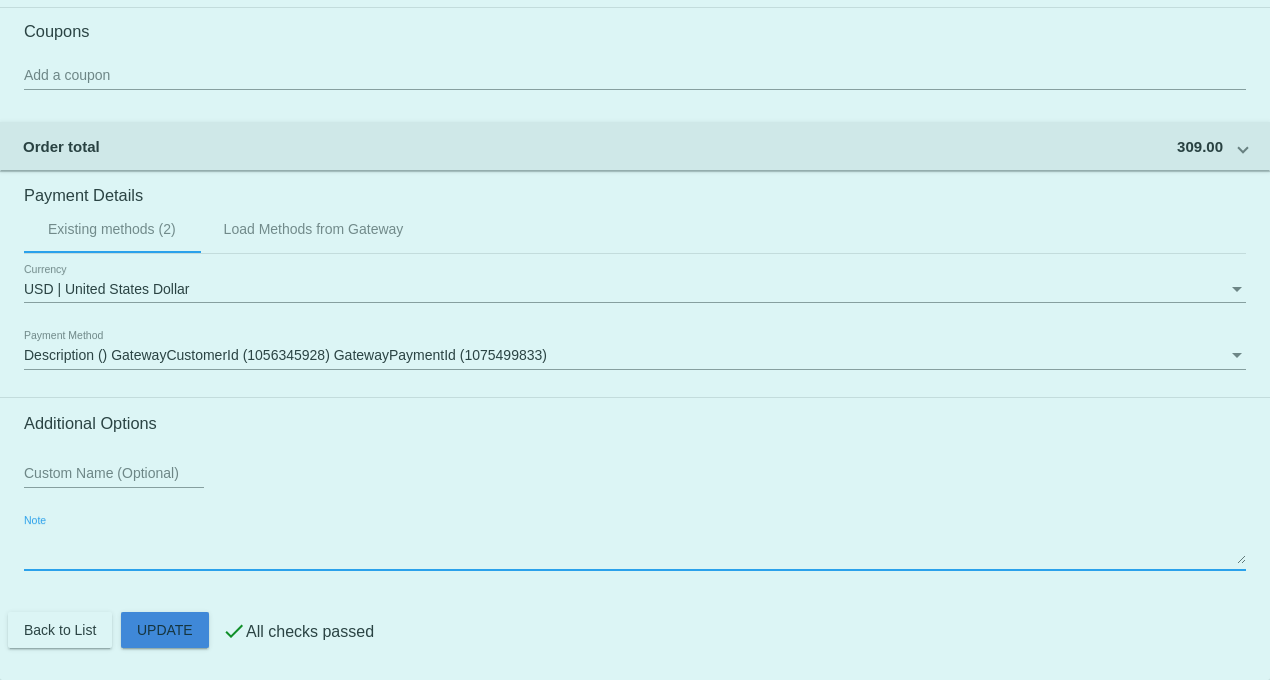 click on "Customer
1215487: [PERSON_NAME][GEOGRAPHIC_DATA]
[EMAIL_ADDRESS][DOMAIN_NAME]
Customer Shipping
Enter Shipping Address Select A Saved Address (0)
[PERSON_NAME]
Shipping First Name
[PERSON_NAME][GEOGRAPHIC_DATA]
Shipping Last Name
[GEOGRAPHIC_DATA] | [GEOGRAPHIC_DATA]
Shipping Country
[STREET_ADDRESS]
[STREET_ADDRESS]
[GEOGRAPHIC_DATA]
[GEOGRAPHIC_DATA] | [US_STATE]
Shipping State
45459
Shipping Postcode
Scheduled Order Details
Frequency:
Every 2 weeks
Active
Status
1 6" 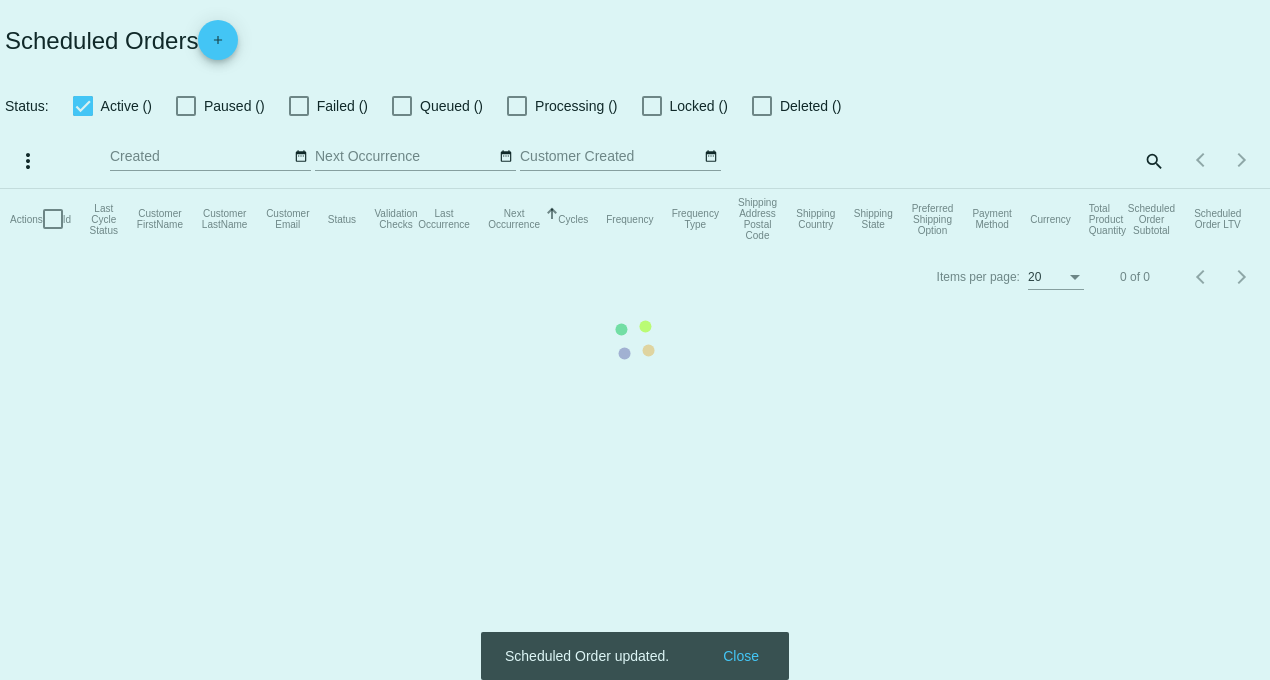 scroll, scrollTop: 0, scrollLeft: 0, axis: both 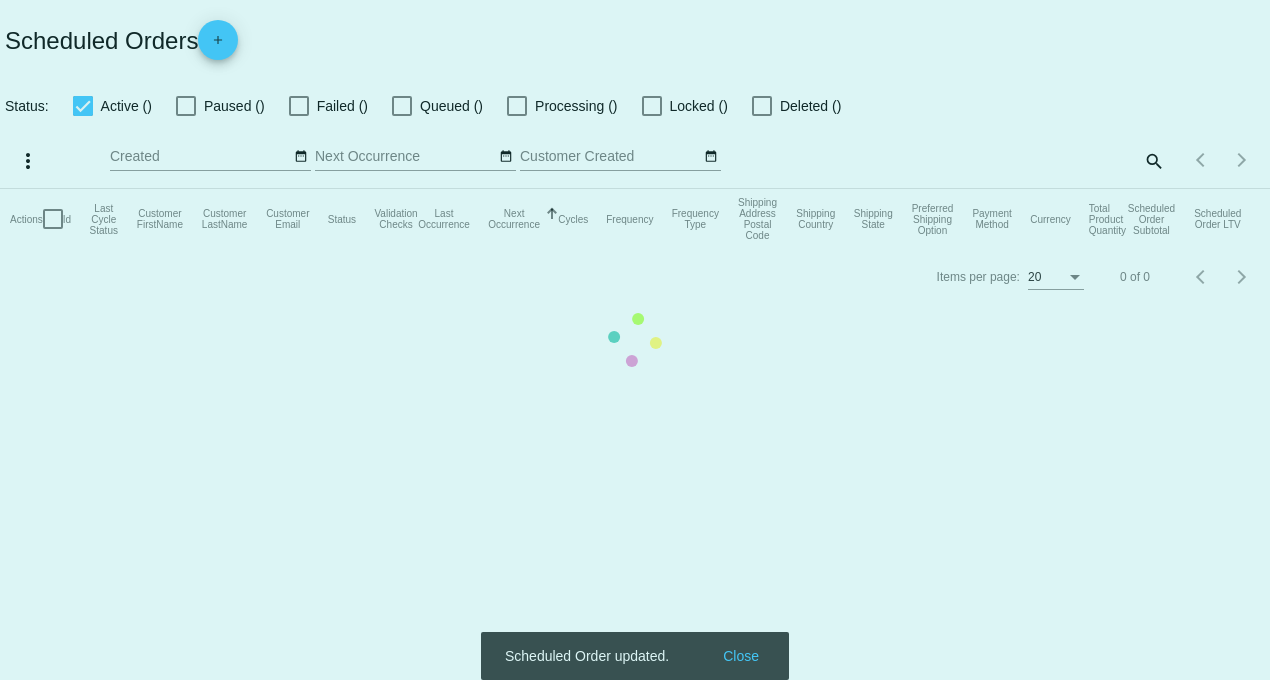 checkbox on "true" 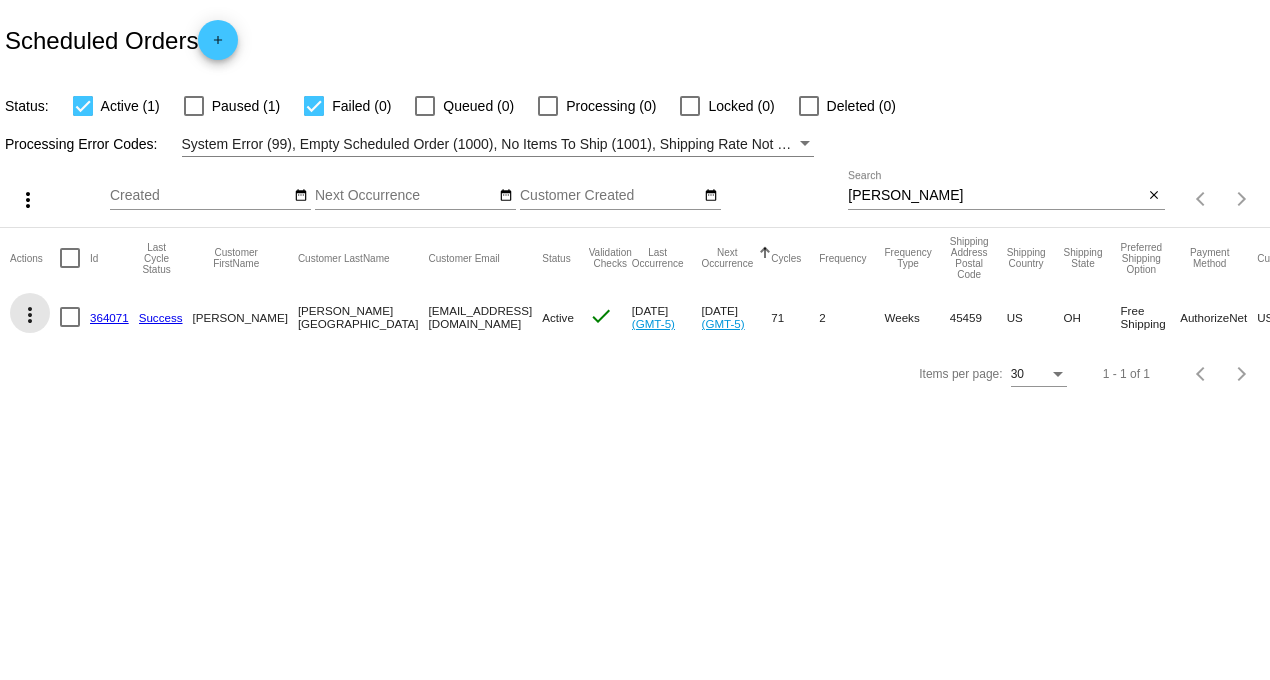 click on "more_vert" 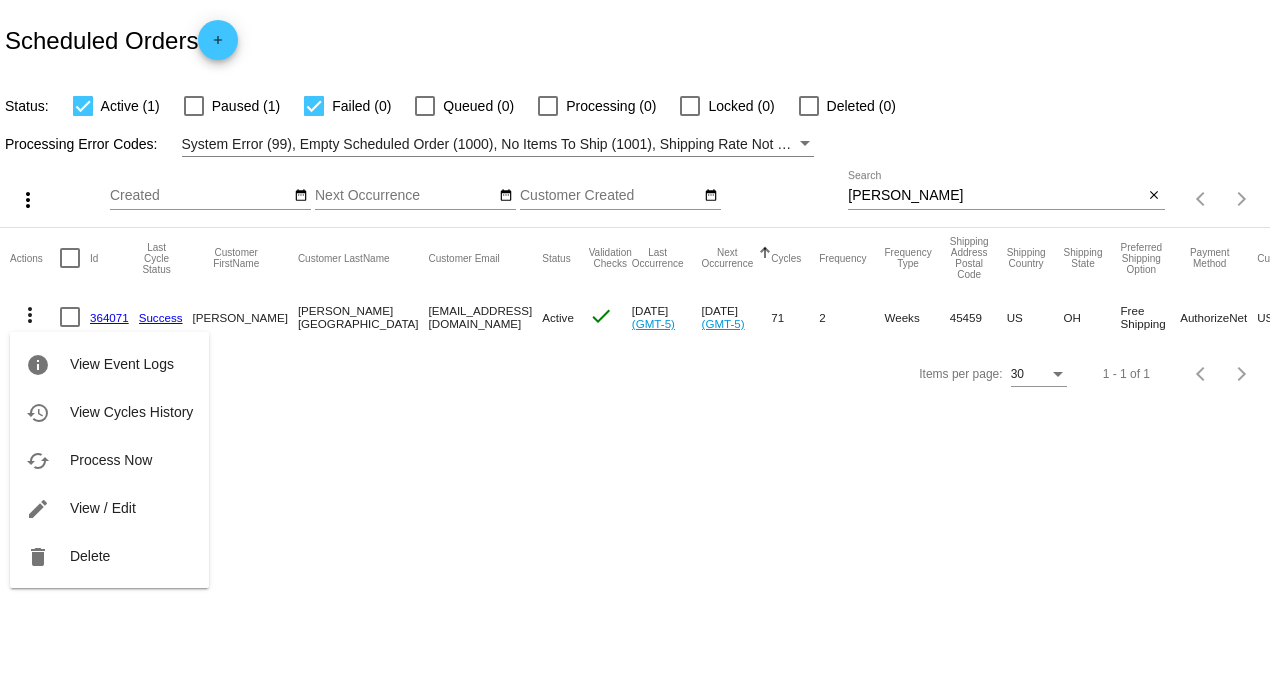 click on "info
View Event Logs
history
View Cycles History
cached
Process Now
edit
View / Edit
delete
Delete" at bounding box center [109, 441] 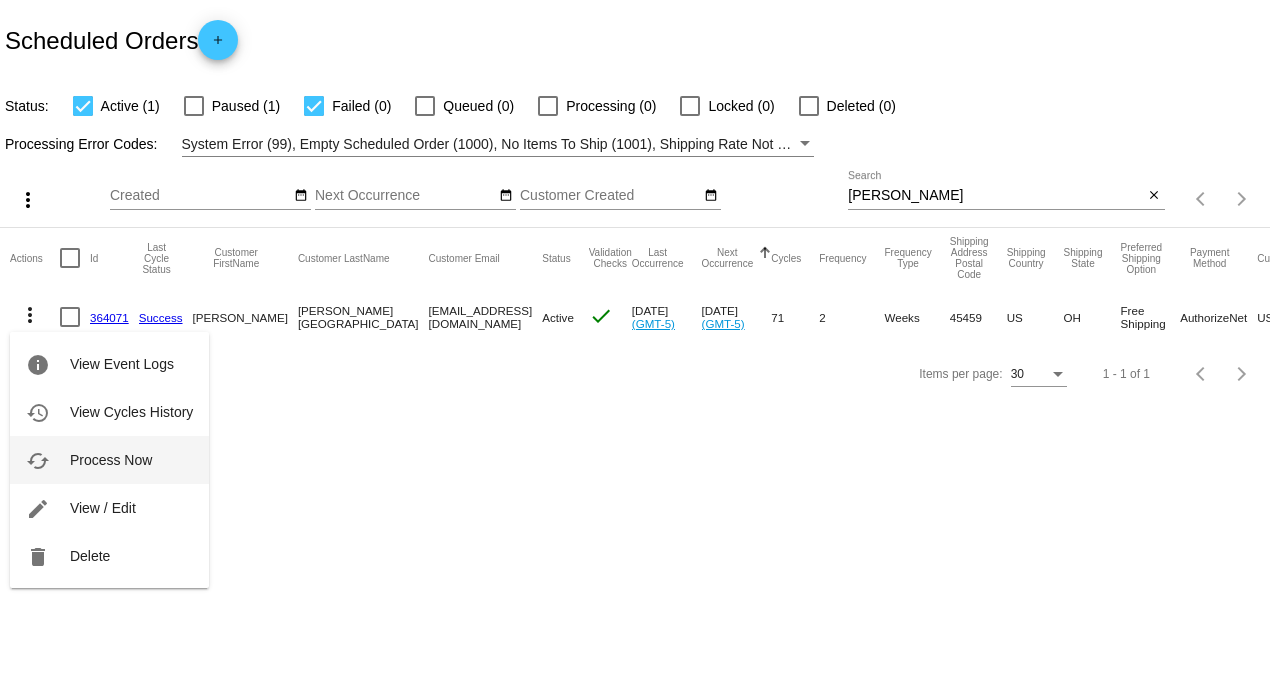 click on "Process Now" at bounding box center (111, 460) 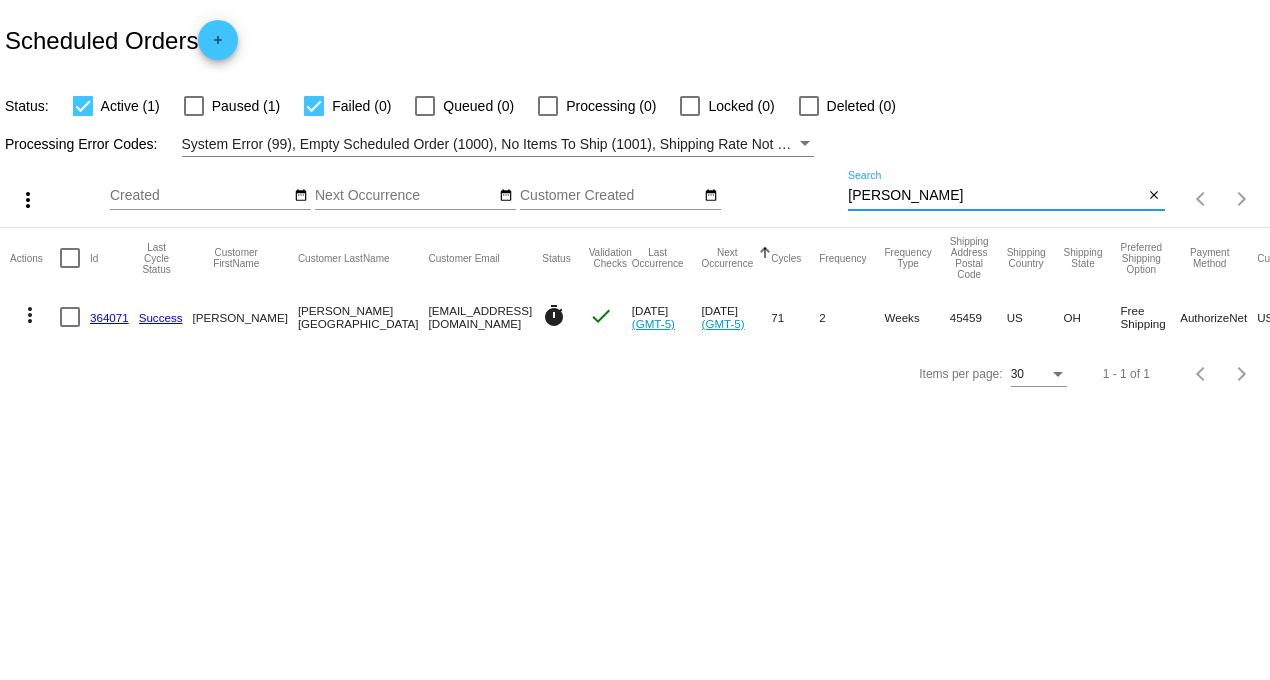 drag, startPoint x: 890, startPoint y: 198, endPoint x: 740, endPoint y: 191, distance: 150.16324 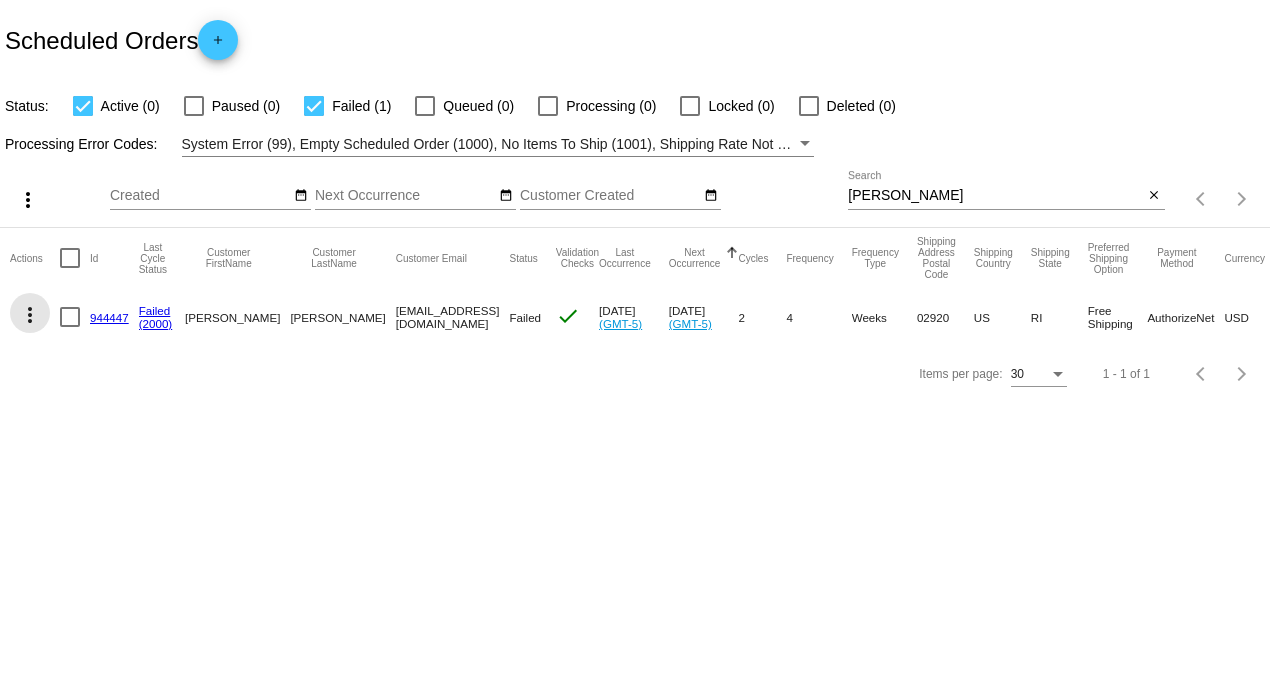 click on "more_vert" 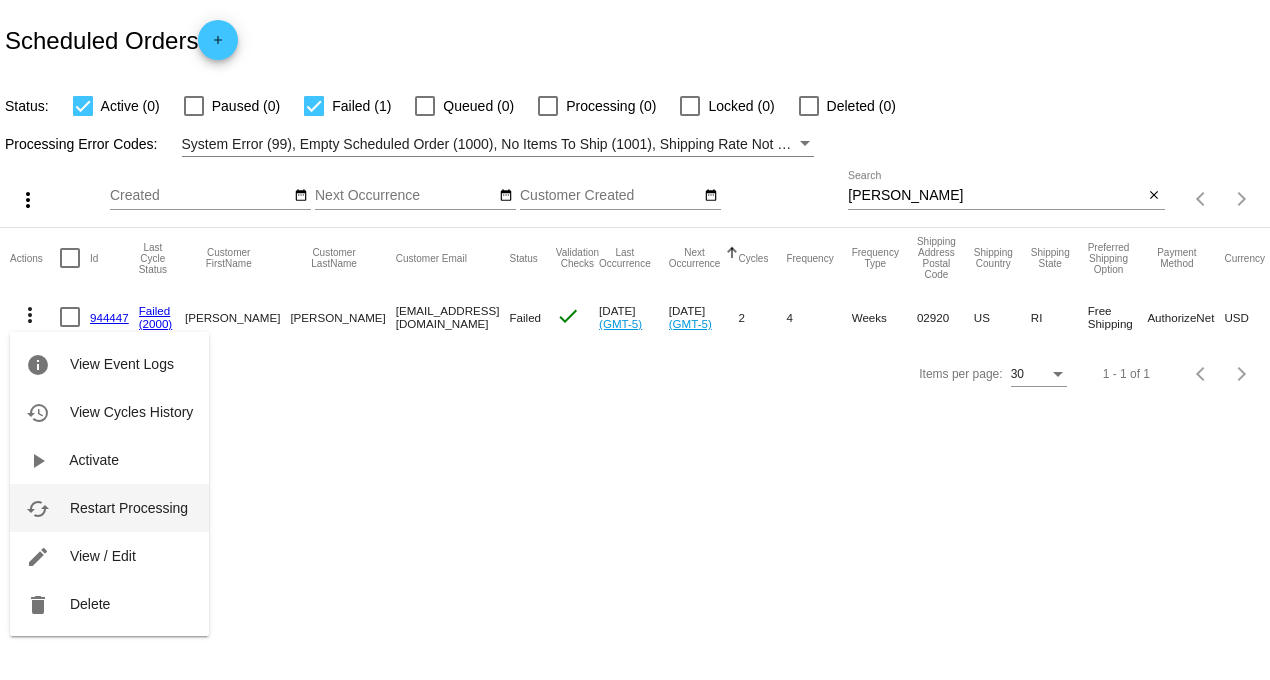 click on "Restart Processing" at bounding box center (129, 508) 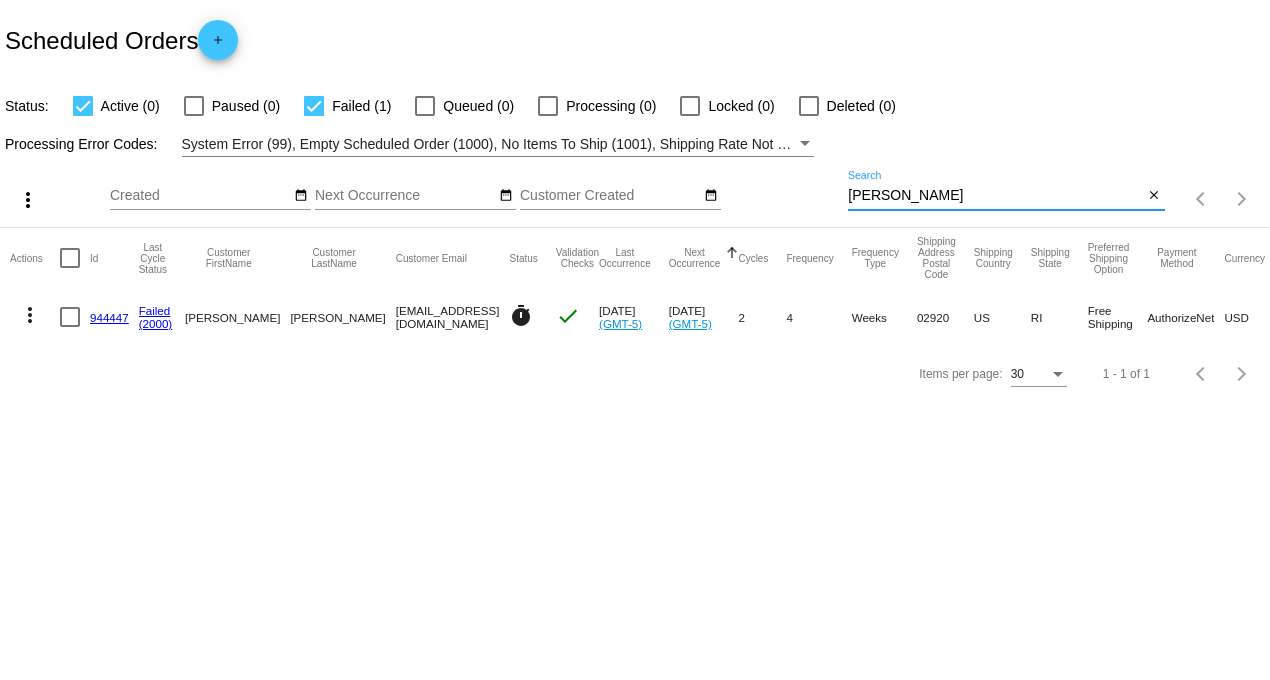 drag, startPoint x: 914, startPoint y: 195, endPoint x: 732, endPoint y: 197, distance: 182.01099 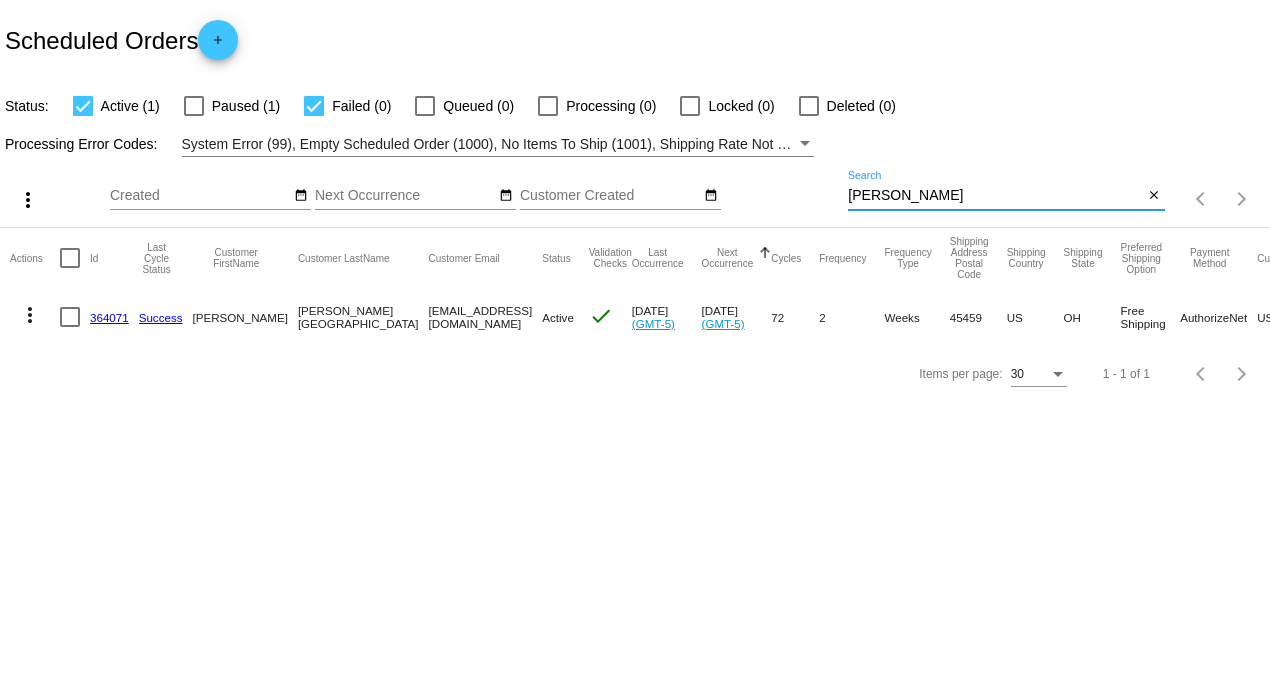 drag, startPoint x: 894, startPoint y: 198, endPoint x: 735, endPoint y: 193, distance: 159.0786 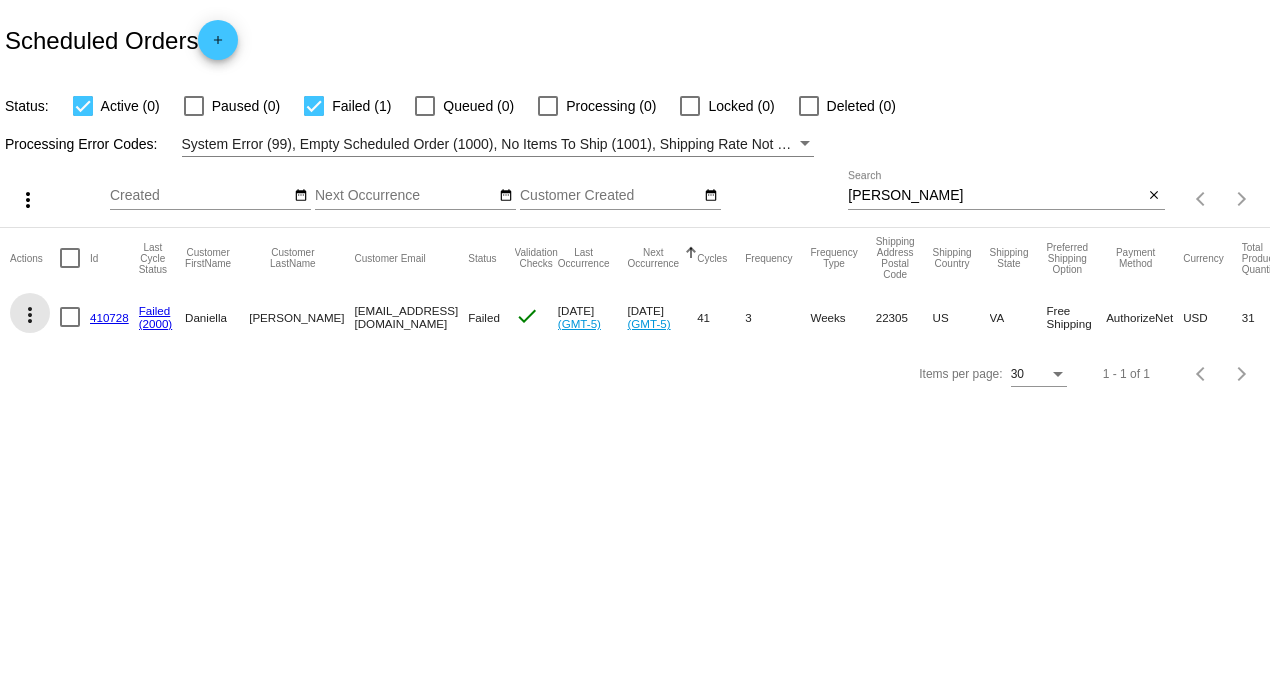 click on "more_vert" 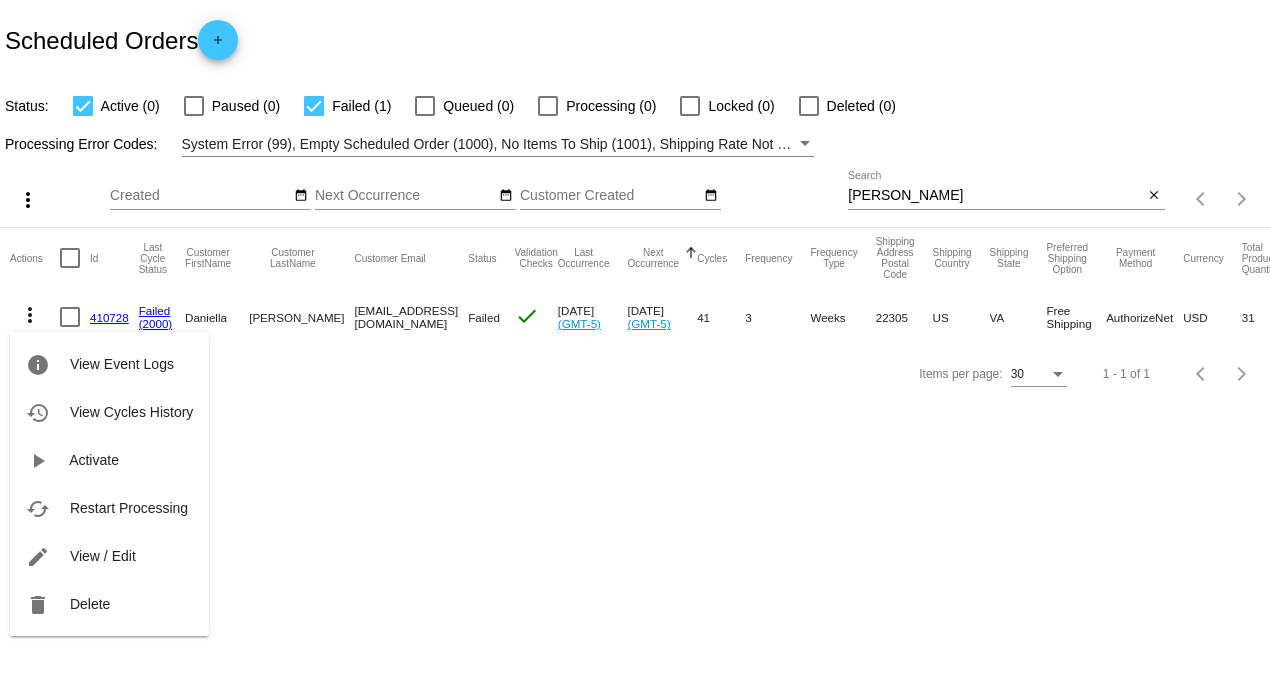 click at bounding box center [635, 340] 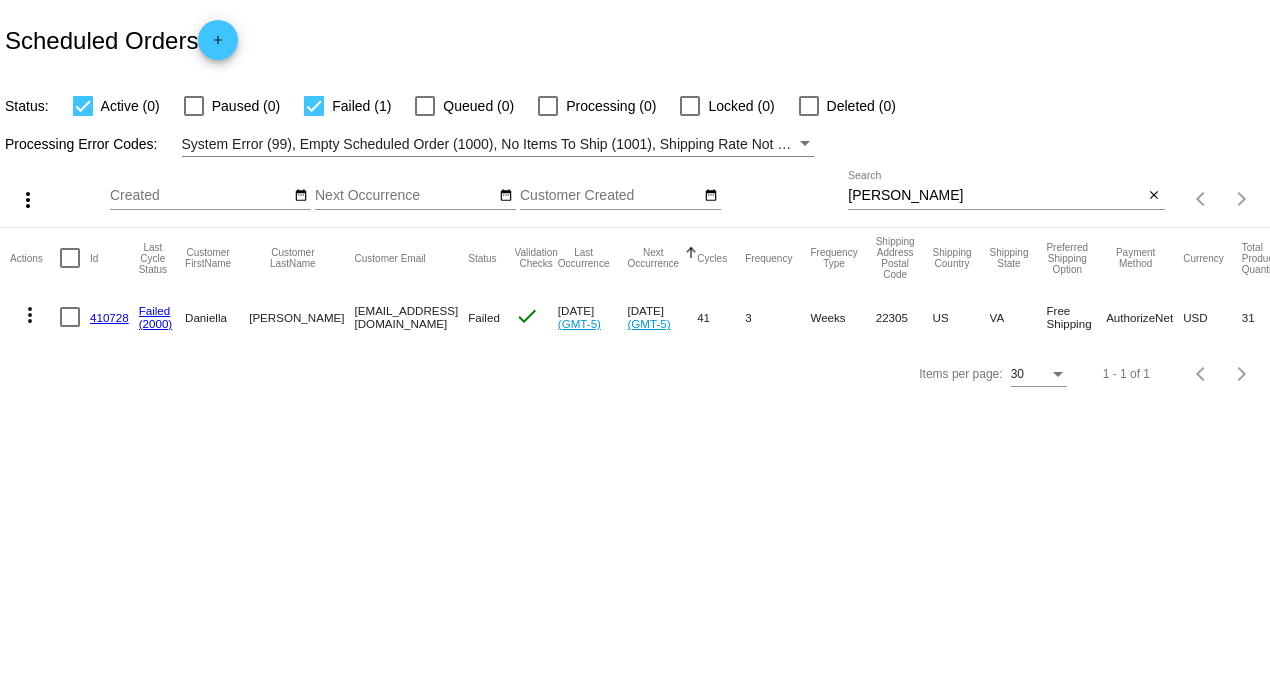 click on "410728" 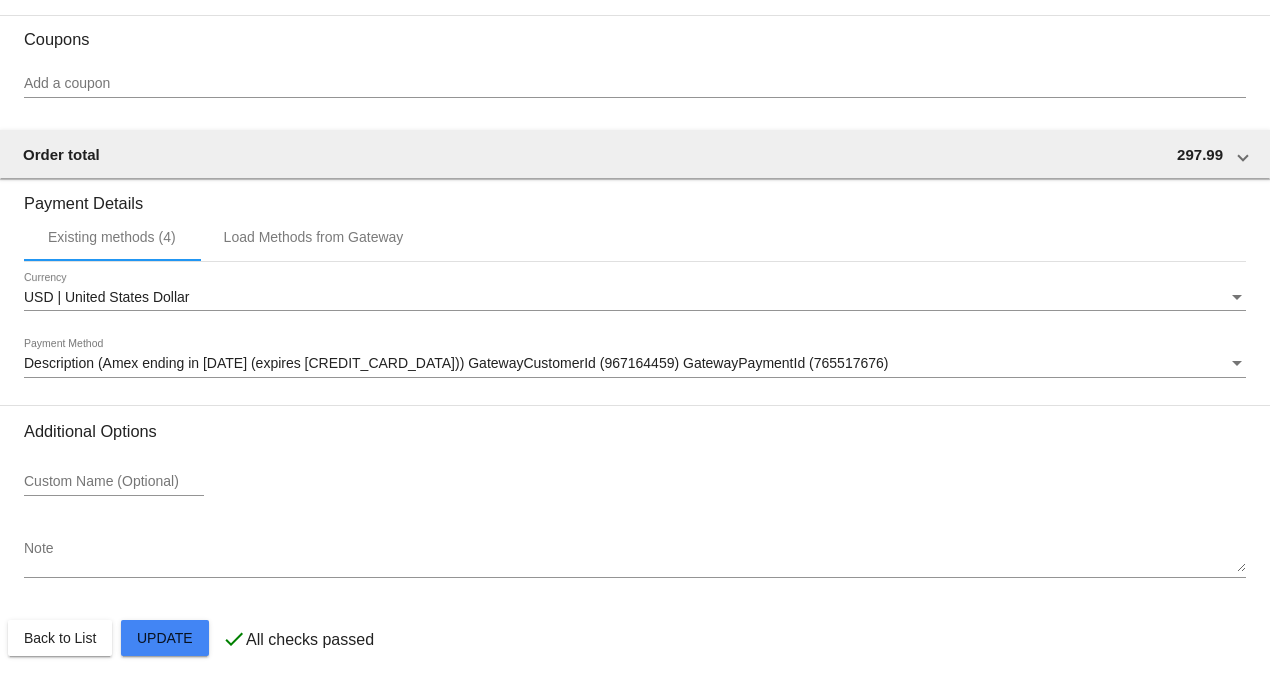 scroll, scrollTop: 2141, scrollLeft: 0, axis: vertical 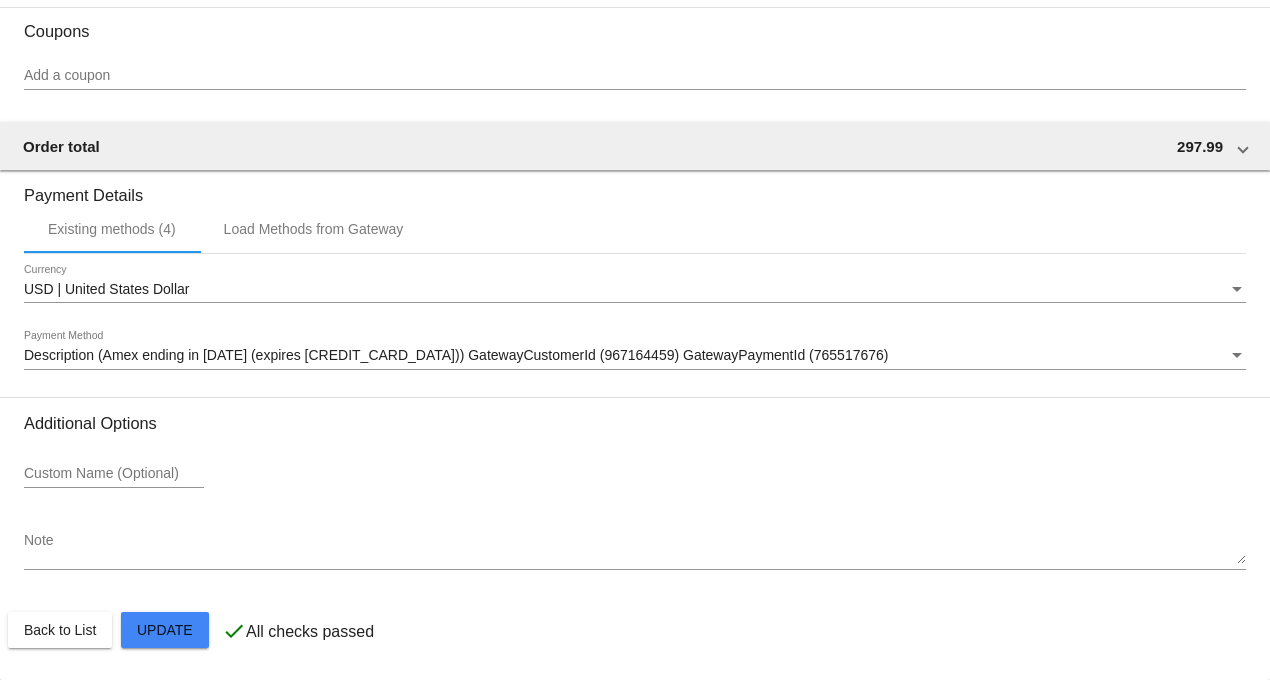 click on "Description (Amex ending in [DATE] (expires [CREDIT_CARD_DATA])) GatewayCustomerId (967164459)
GatewayPaymentId (765517676)" at bounding box center [456, 355] 